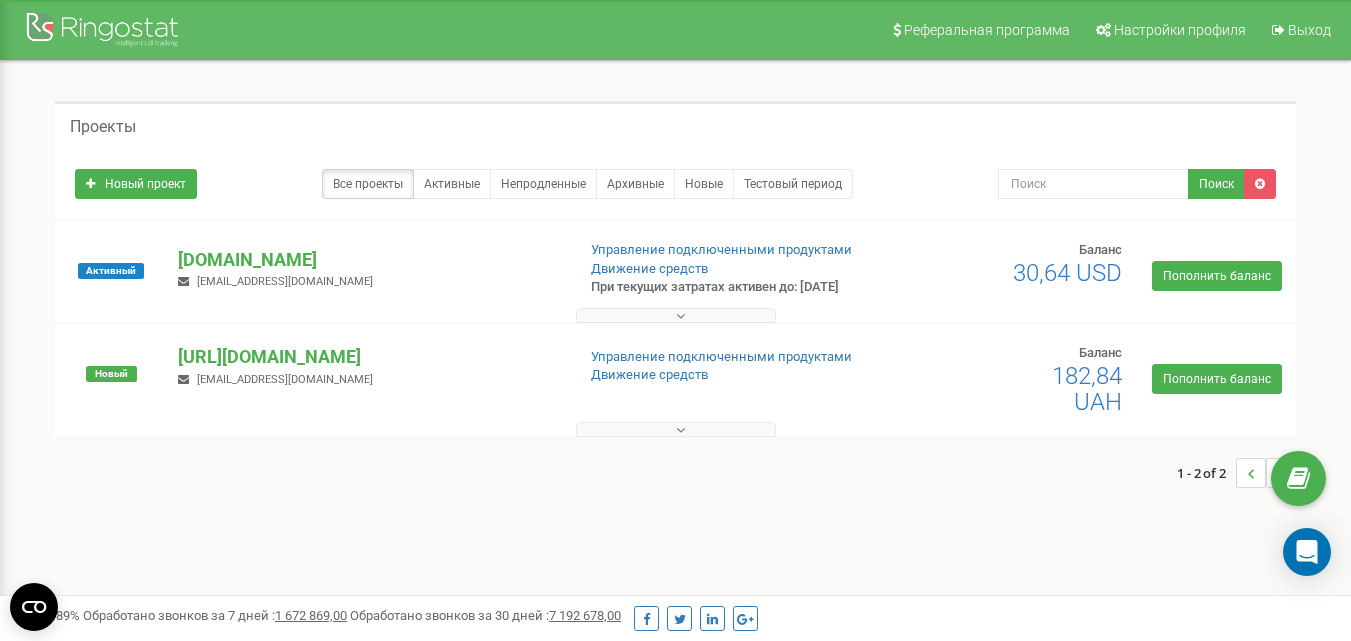 scroll, scrollTop: 0, scrollLeft: 0, axis: both 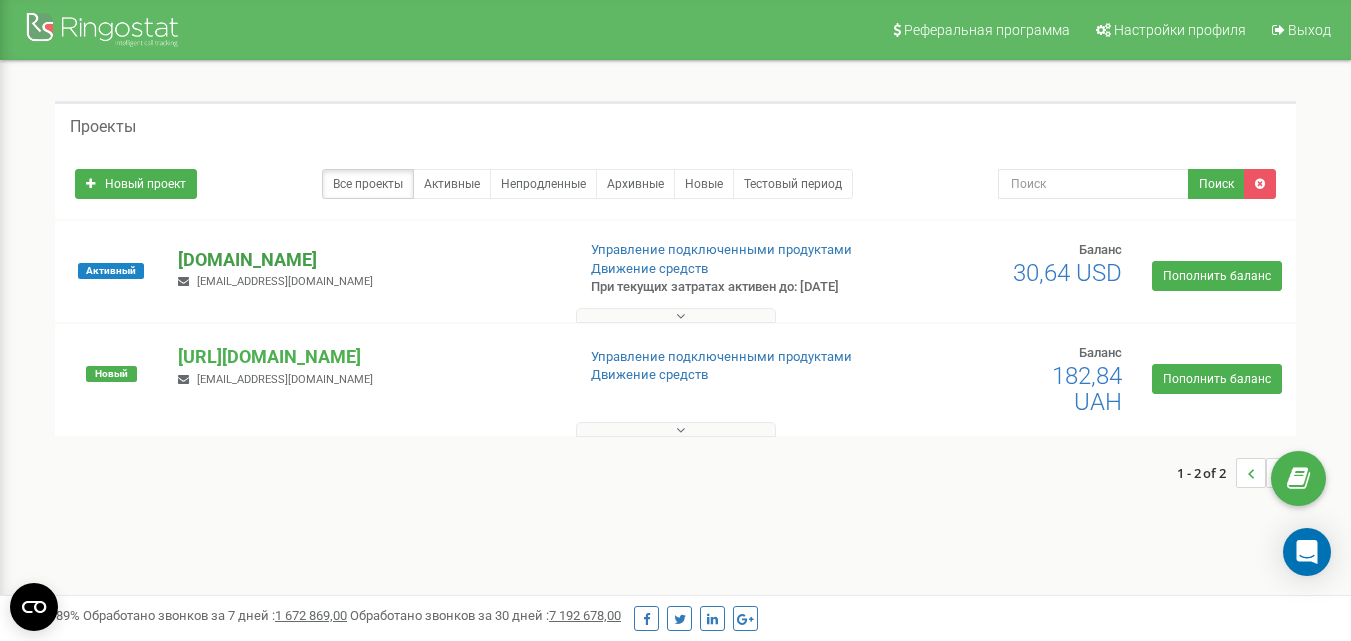 click on "[DOMAIN_NAME]" at bounding box center (368, 260) 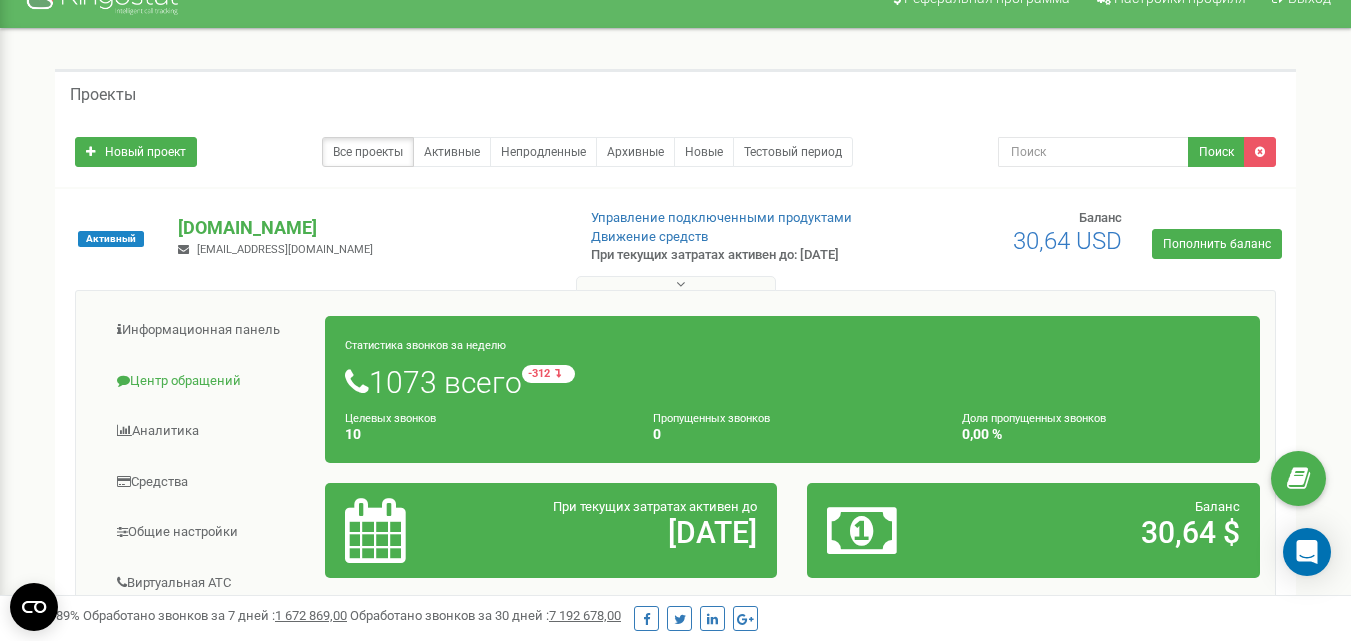scroll, scrollTop: 0, scrollLeft: 0, axis: both 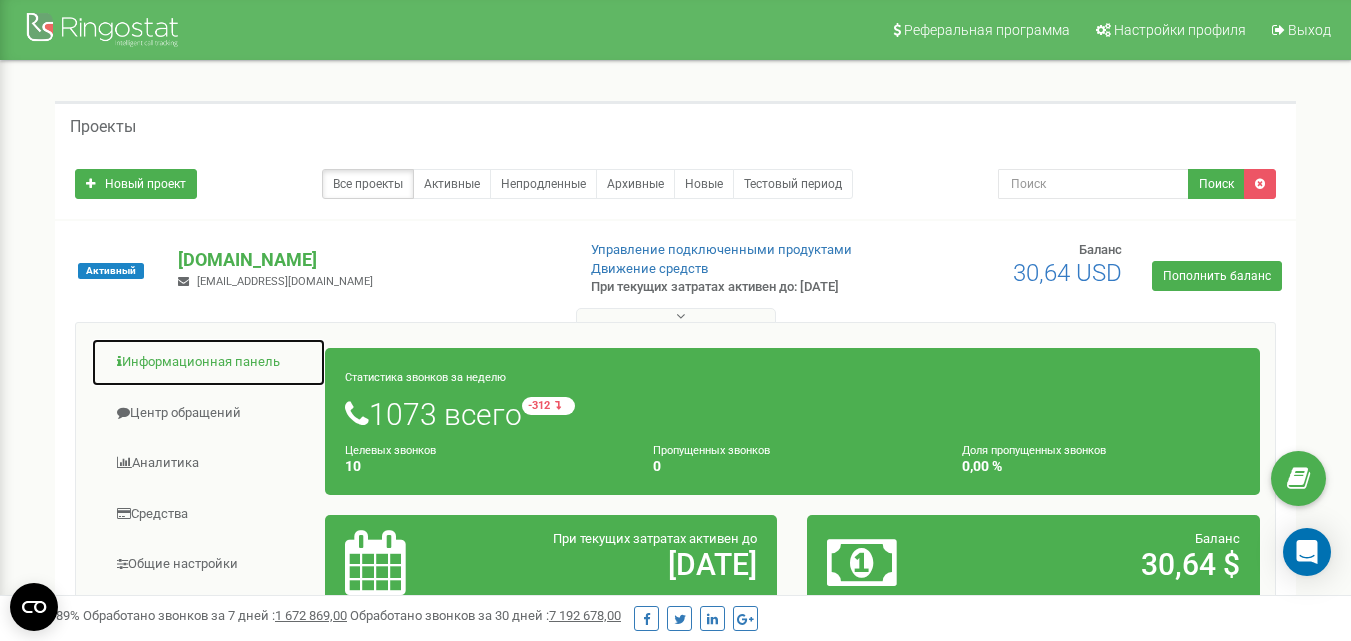 click on "Информационная панель" at bounding box center [208, 362] 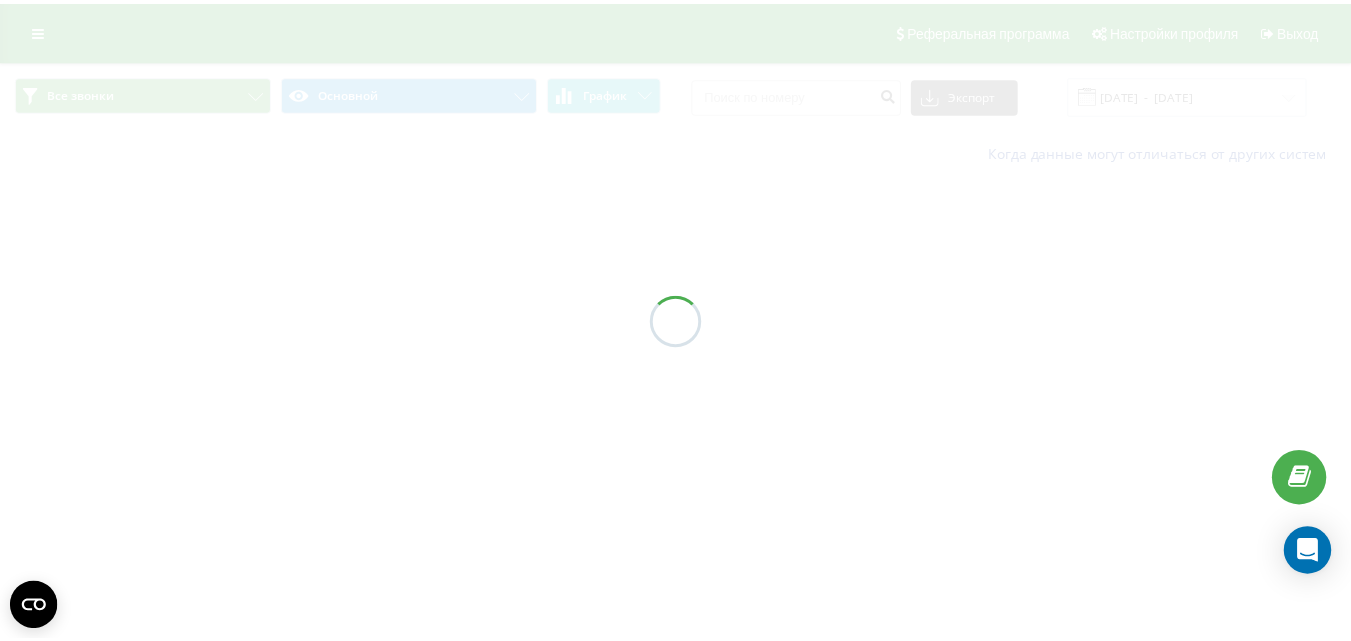 scroll, scrollTop: 0, scrollLeft: 0, axis: both 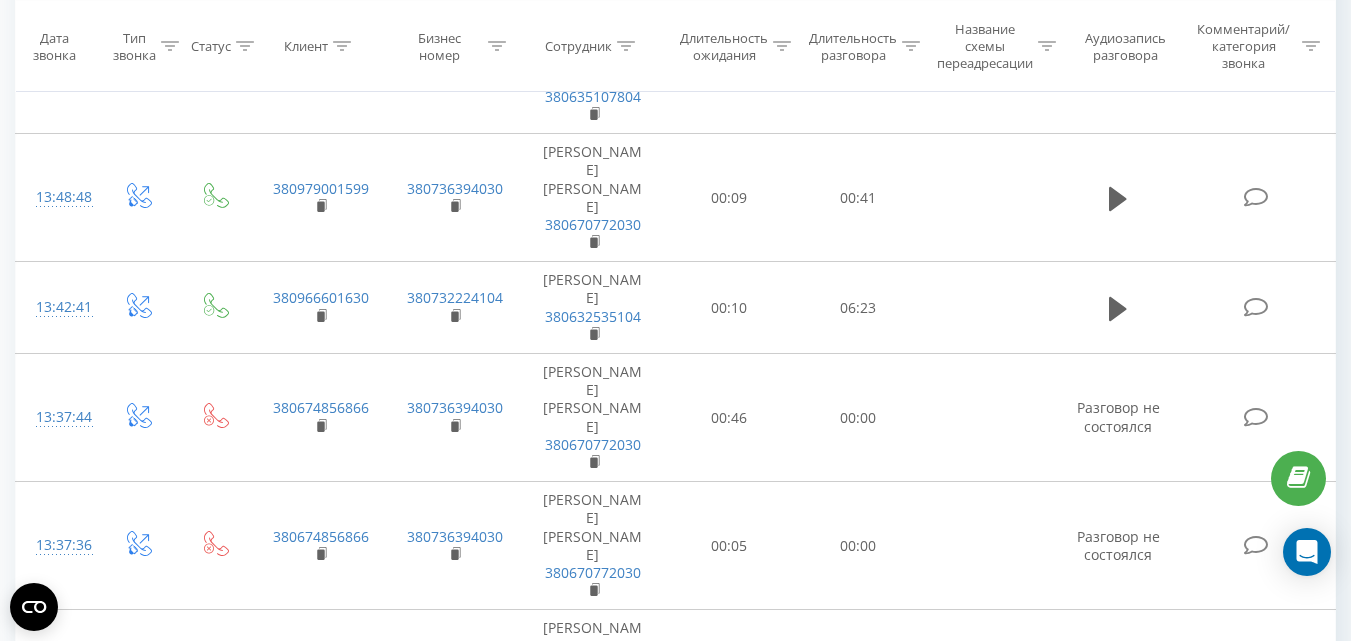 click on "2" at bounding box center (1032, 1388) 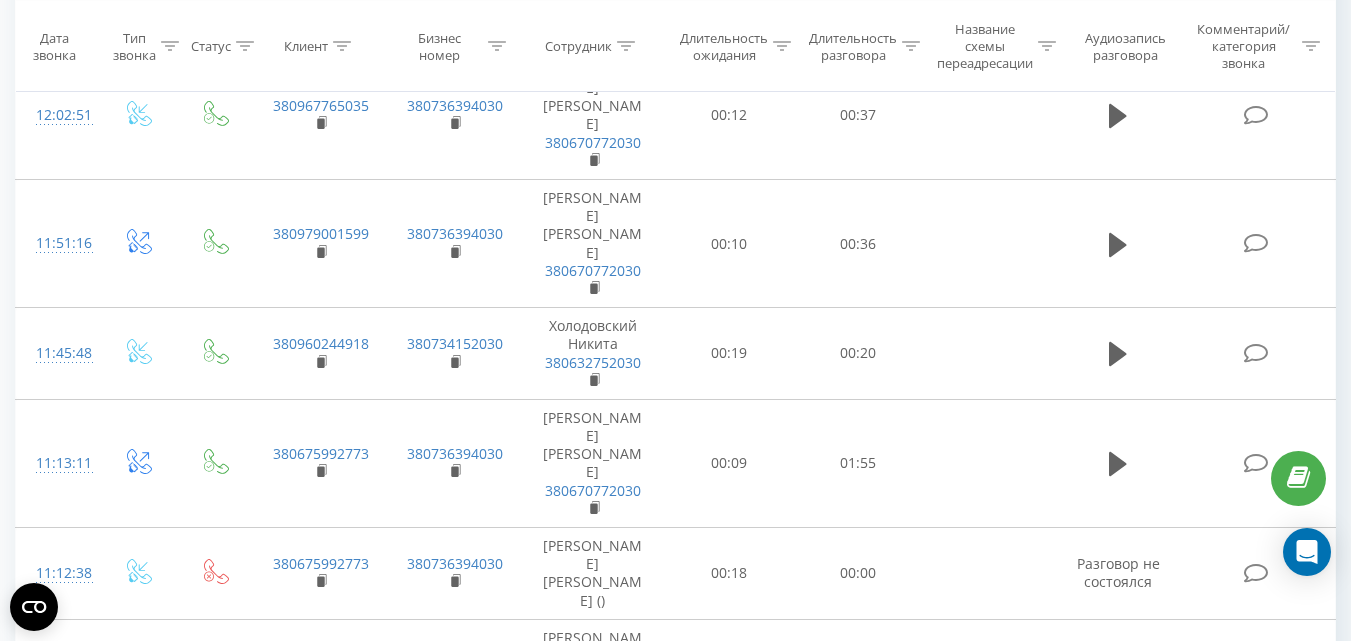 scroll, scrollTop: 1943, scrollLeft: 0, axis: vertical 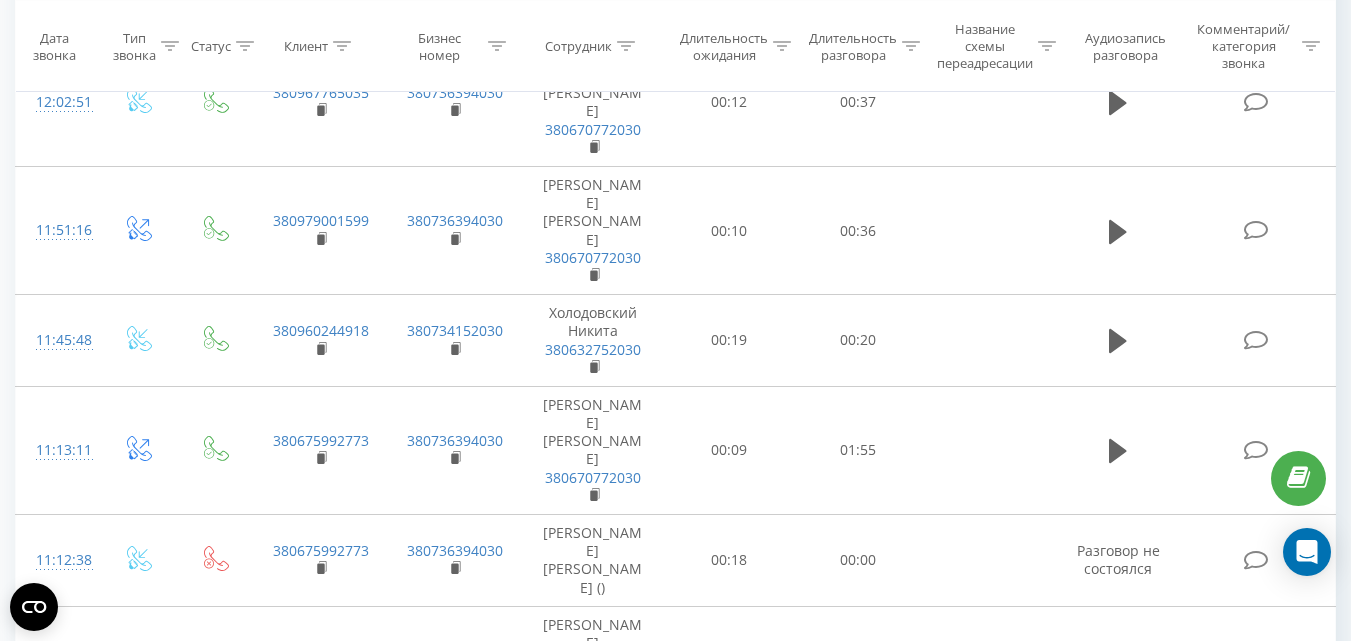 click on "3" at bounding box center [1062, 1476] 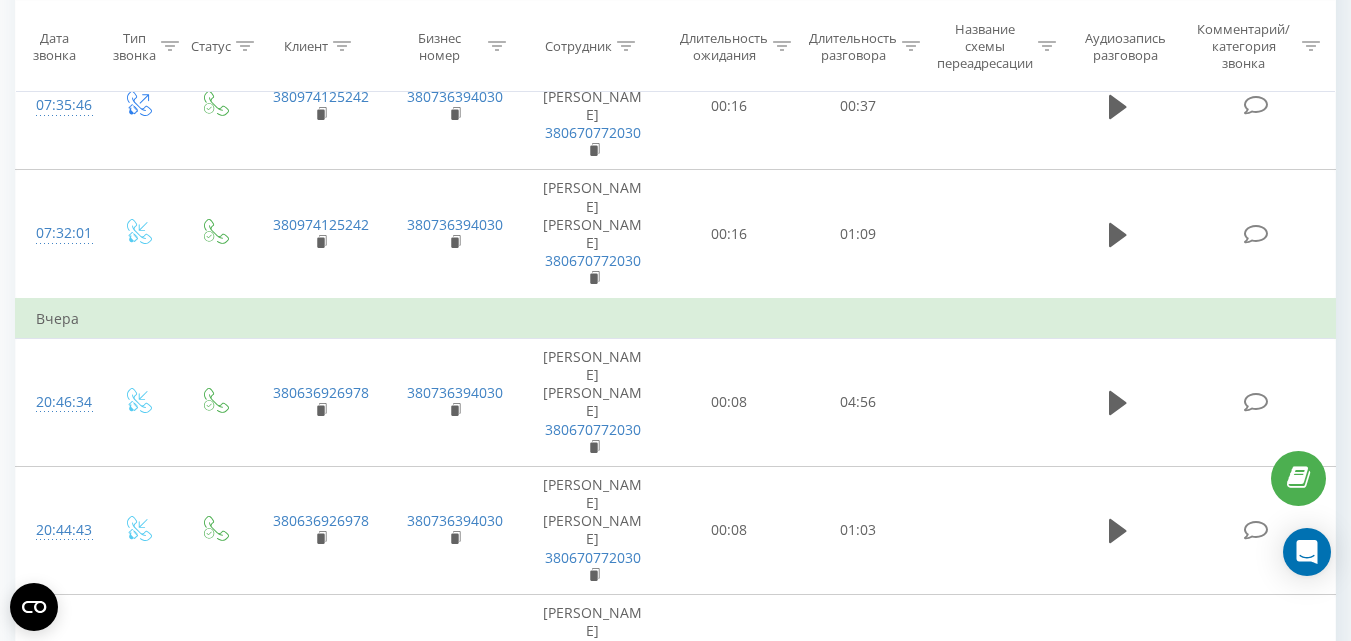 scroll, scrollTop: 1816, scrollLeft: 0, axis: vertical 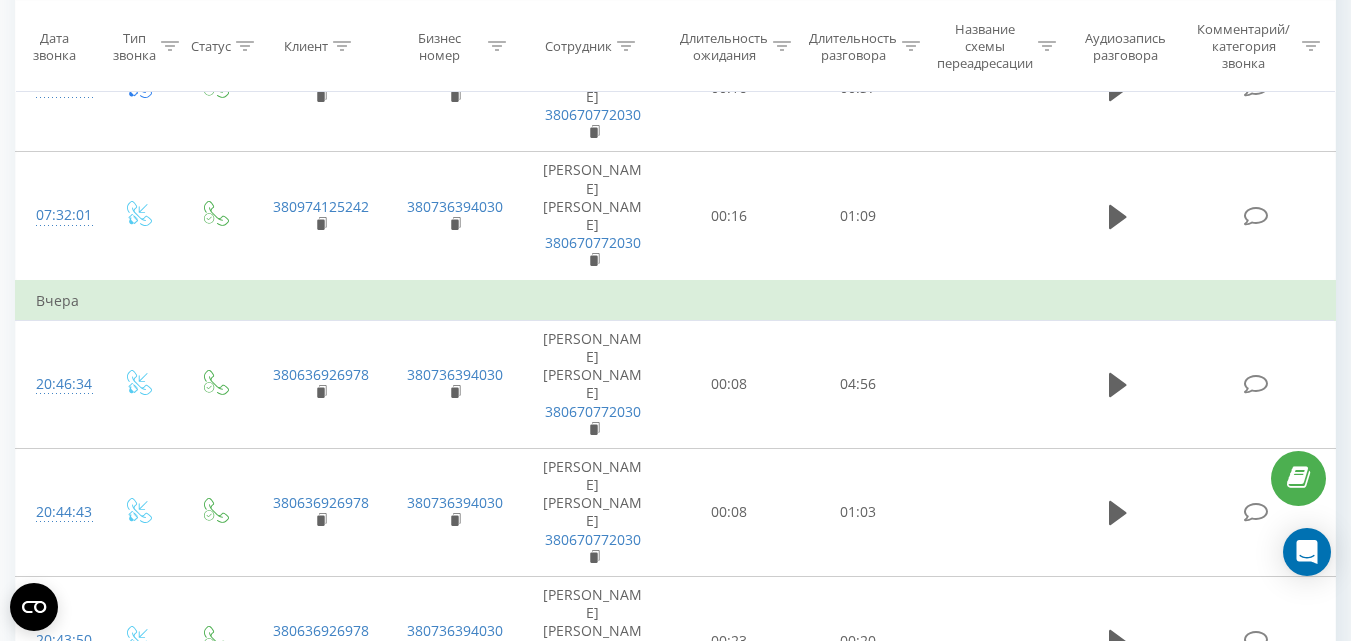 click on "4" at bounding box center (1092, 1263) 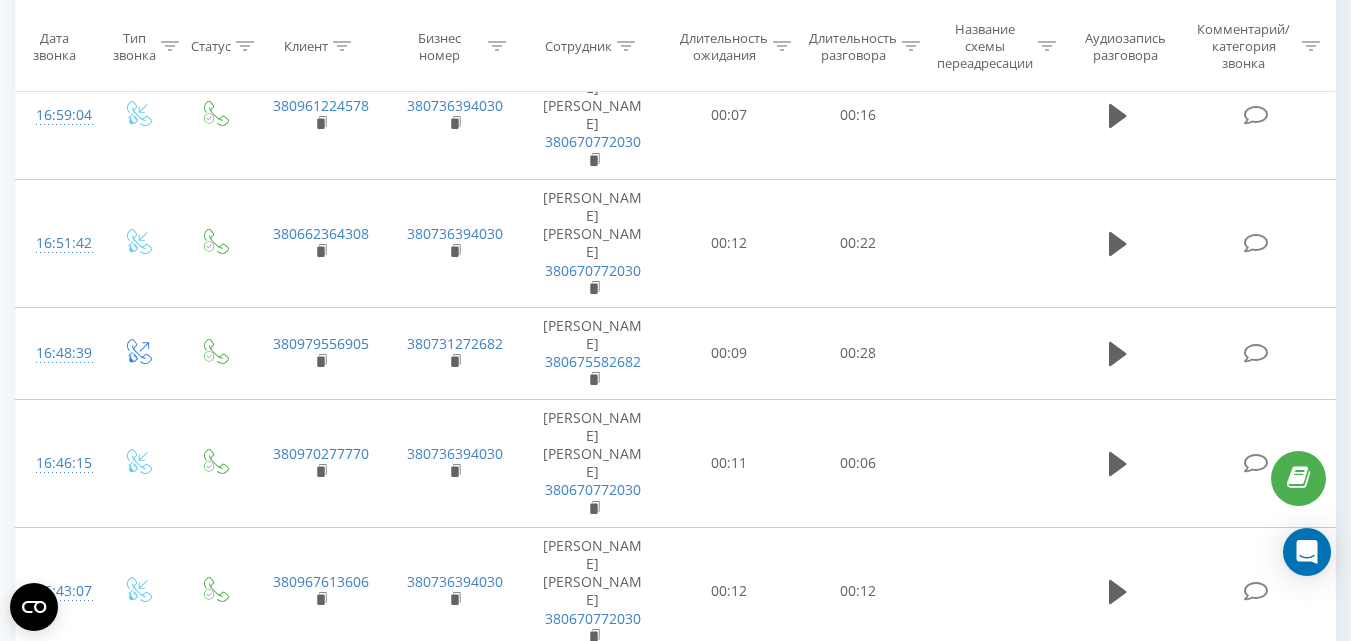scroll, scrollTop: 2044, scrollLeft: 0, axis: vertical 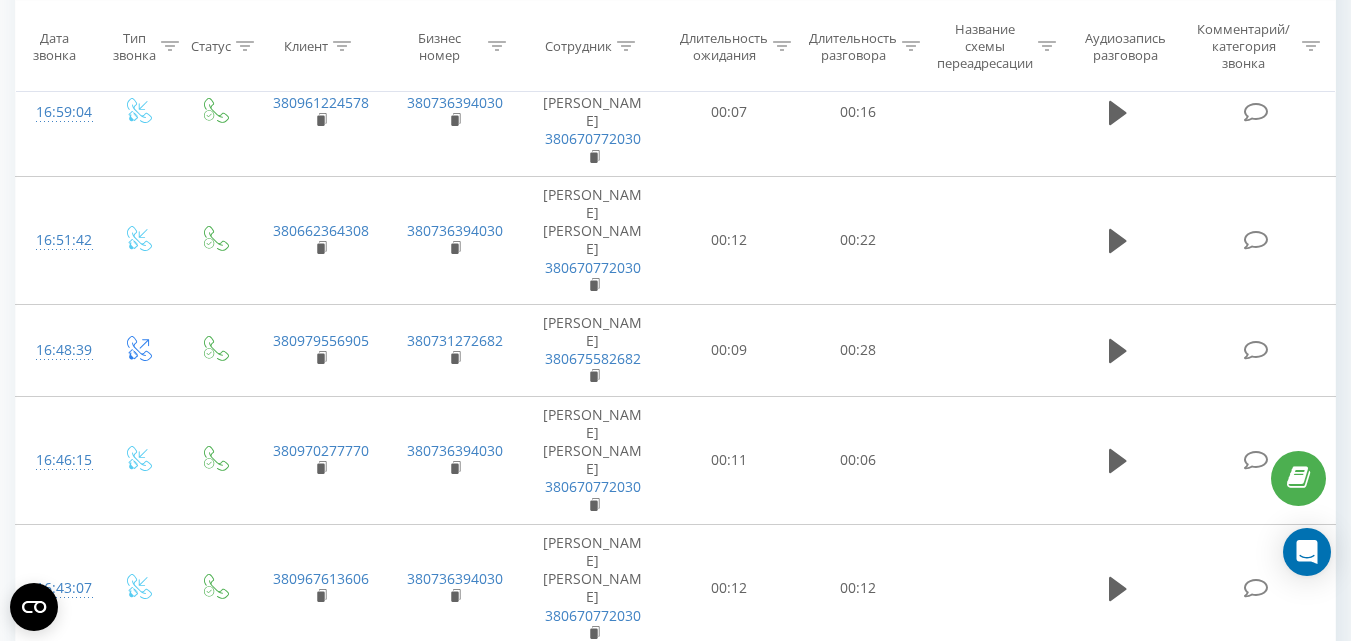click on "5" at bounding box center (1122, 1302) 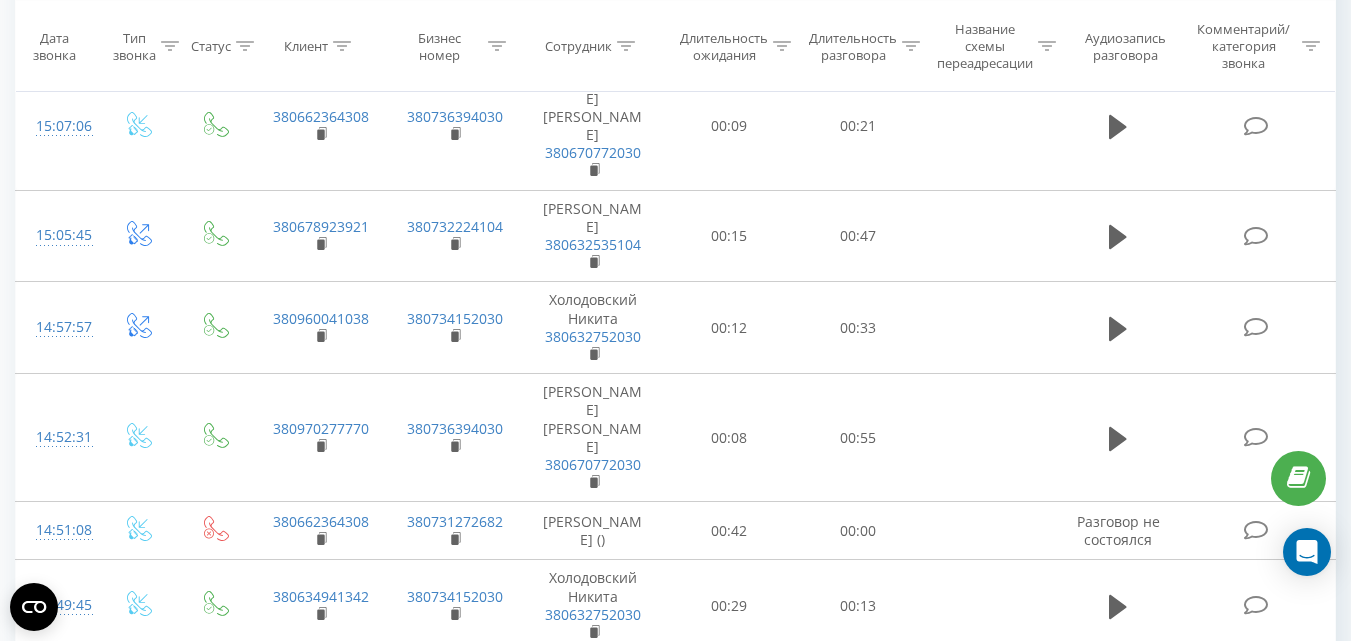 scroll, scrollTop: 1956, scrollLeft: 0, axis: vertical 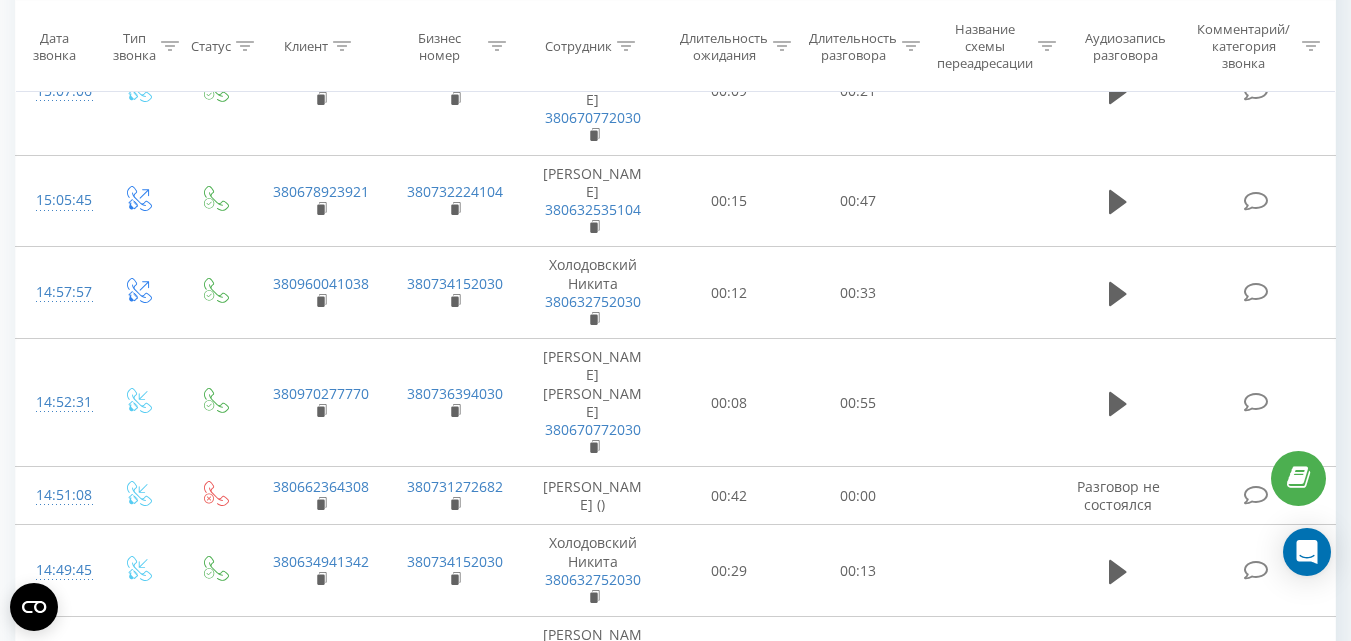 click on "6" at bounding box center (1122, 1102) 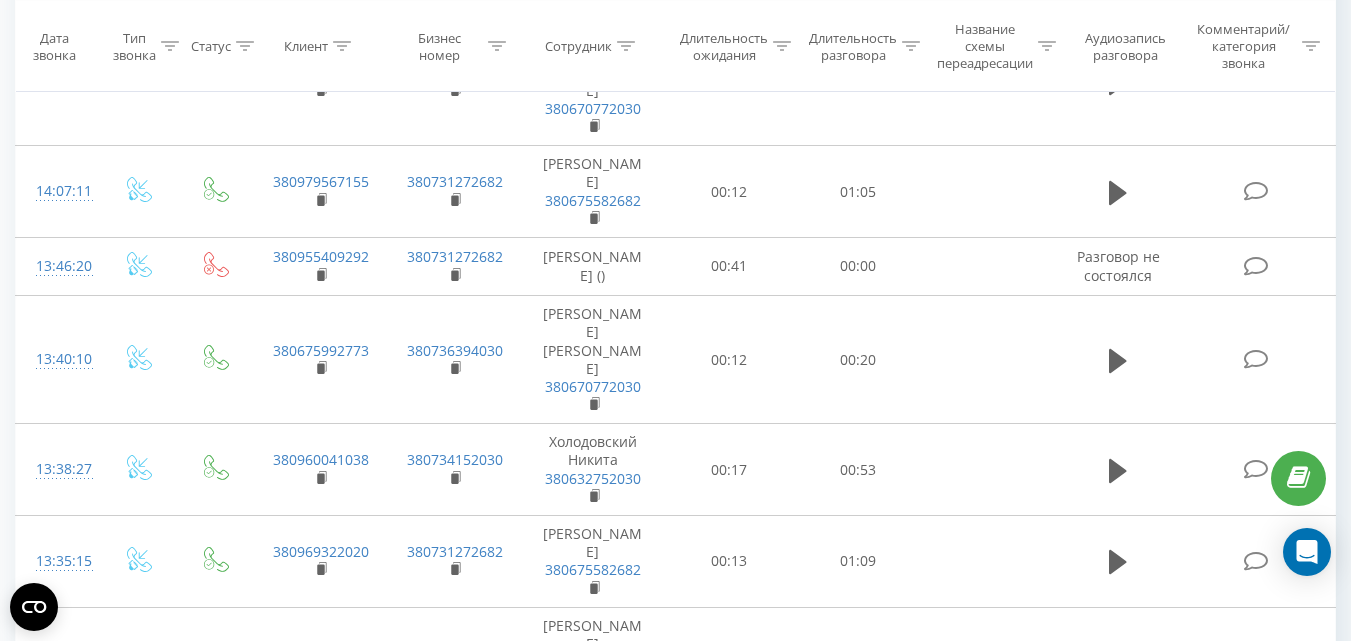 scroll, scrollTop: 1871, scrollLeft: 0, axis: vertical 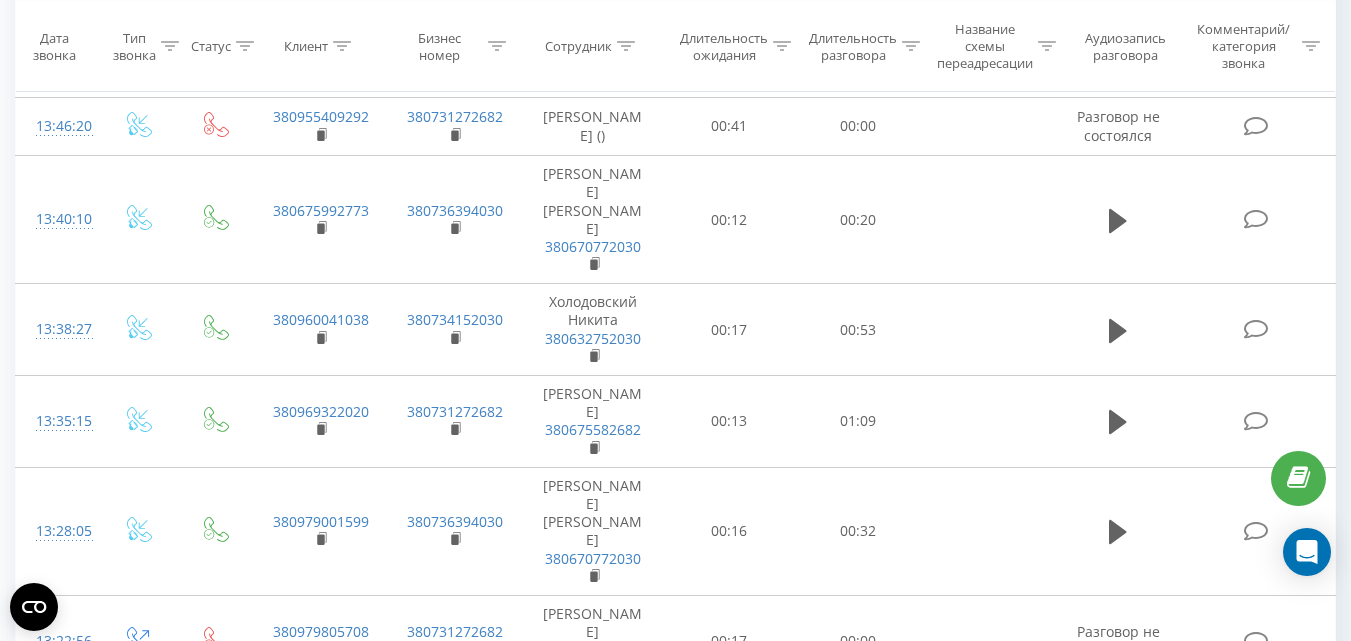 click on "7" at bounding box center [1122, 1081] 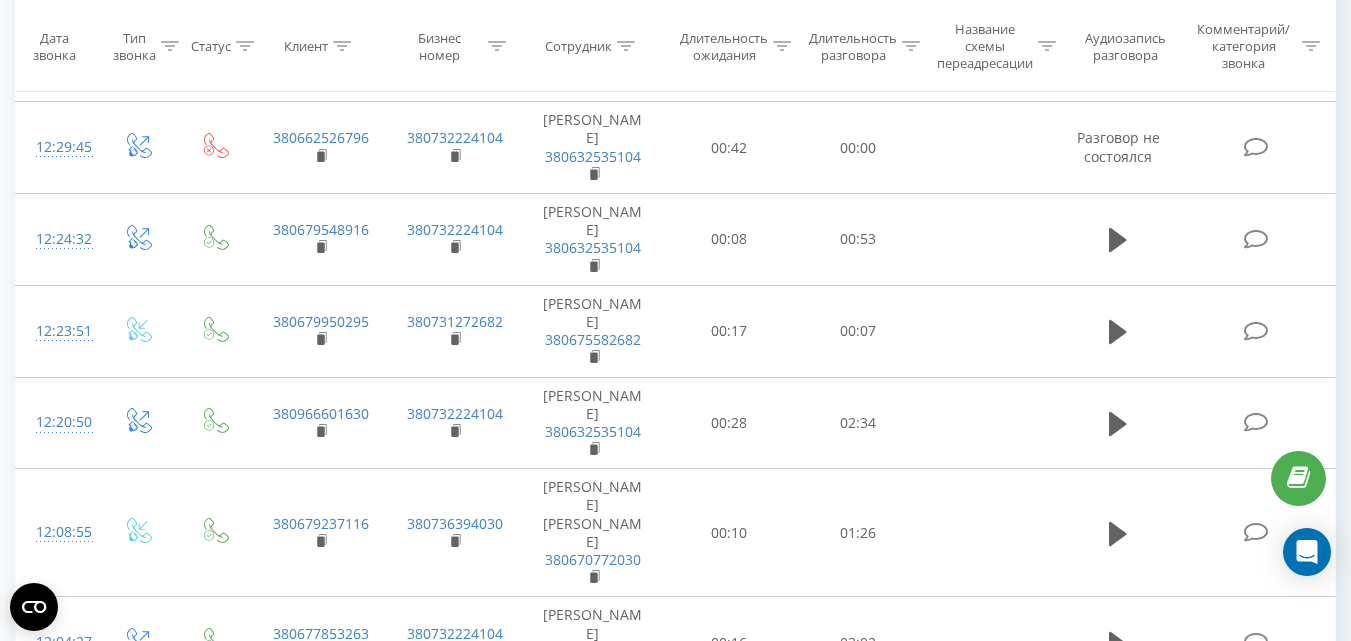 scroll, scrollTop: 1831, scrollLeft: 0, axis: vertical 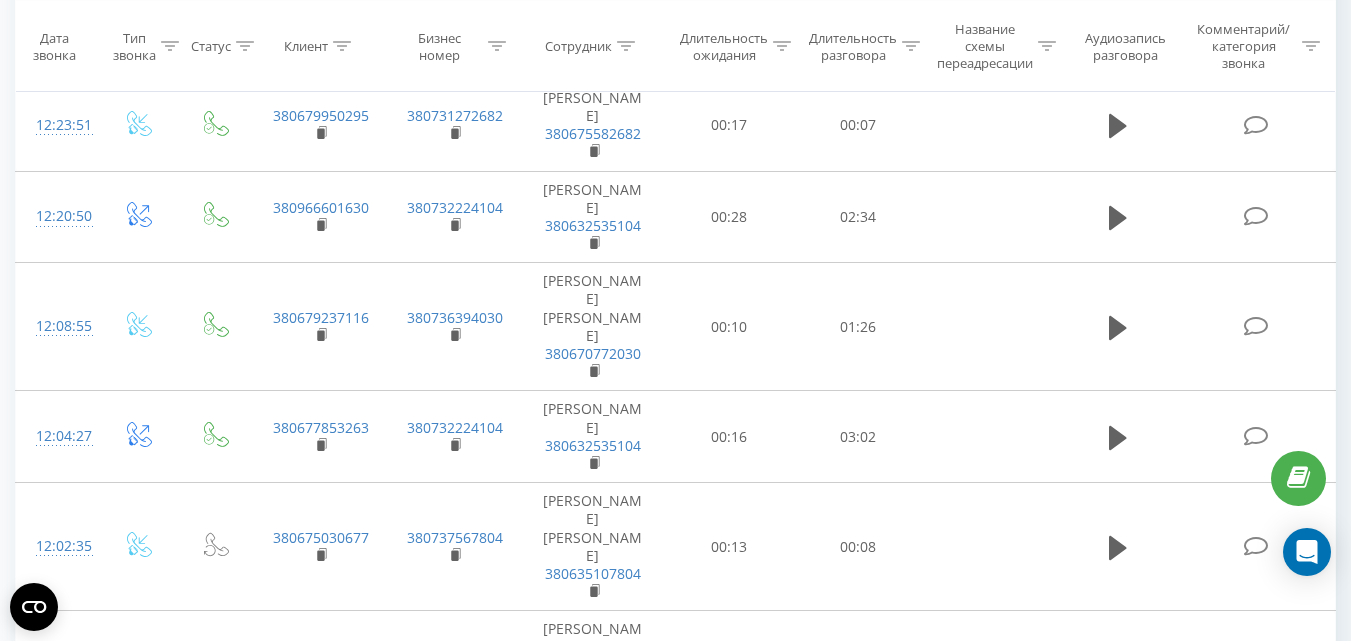 click on "8" at bounding box center [1122, 1048] 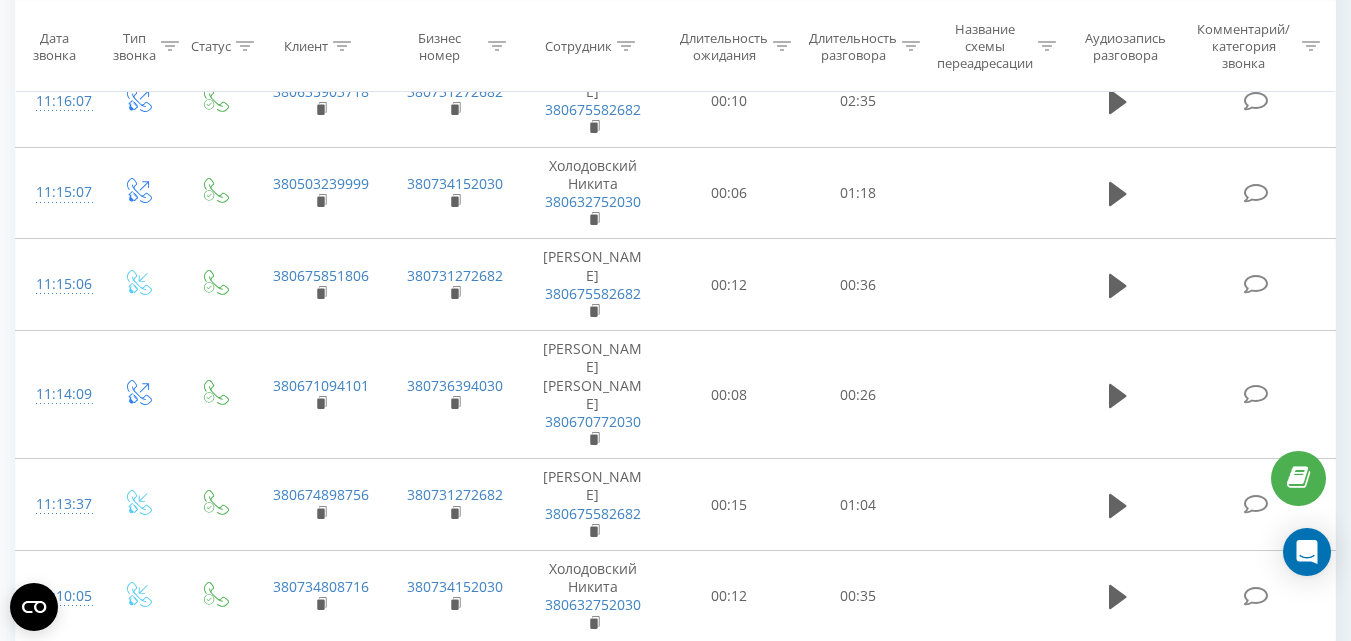 scroll, scrollTop: 2010, scrollLeft: 0, axis: vertical 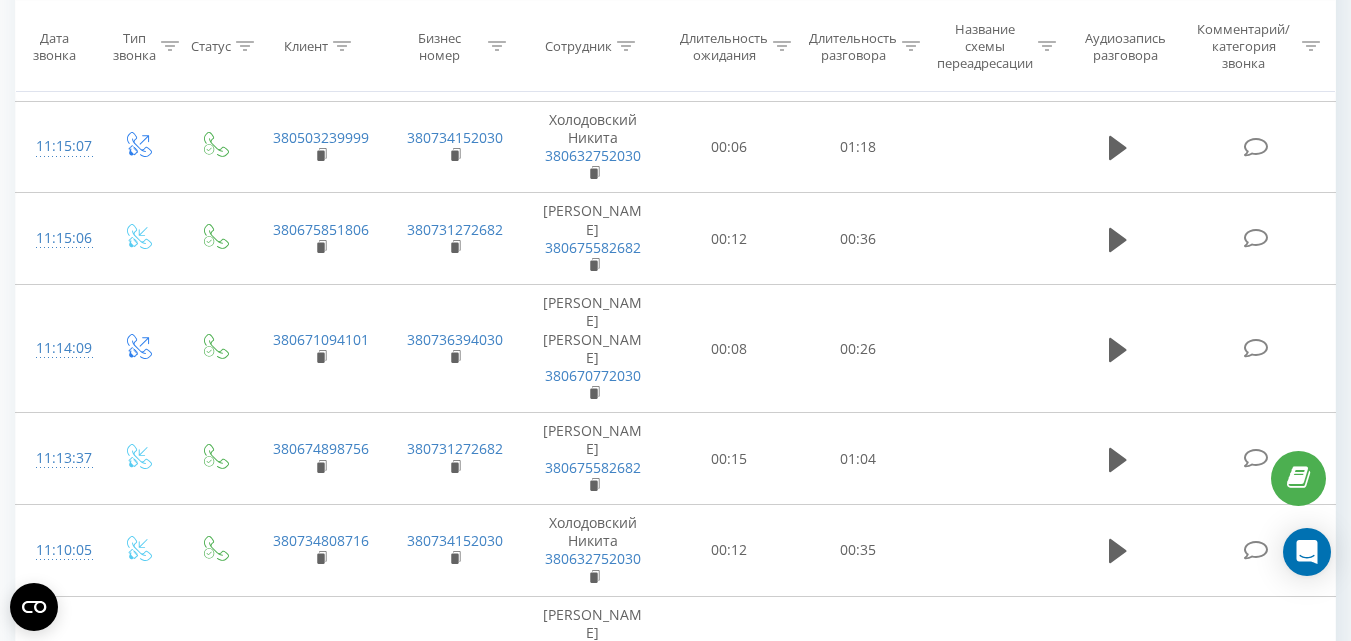 click on "9" at bounding box center (1122, 1082) 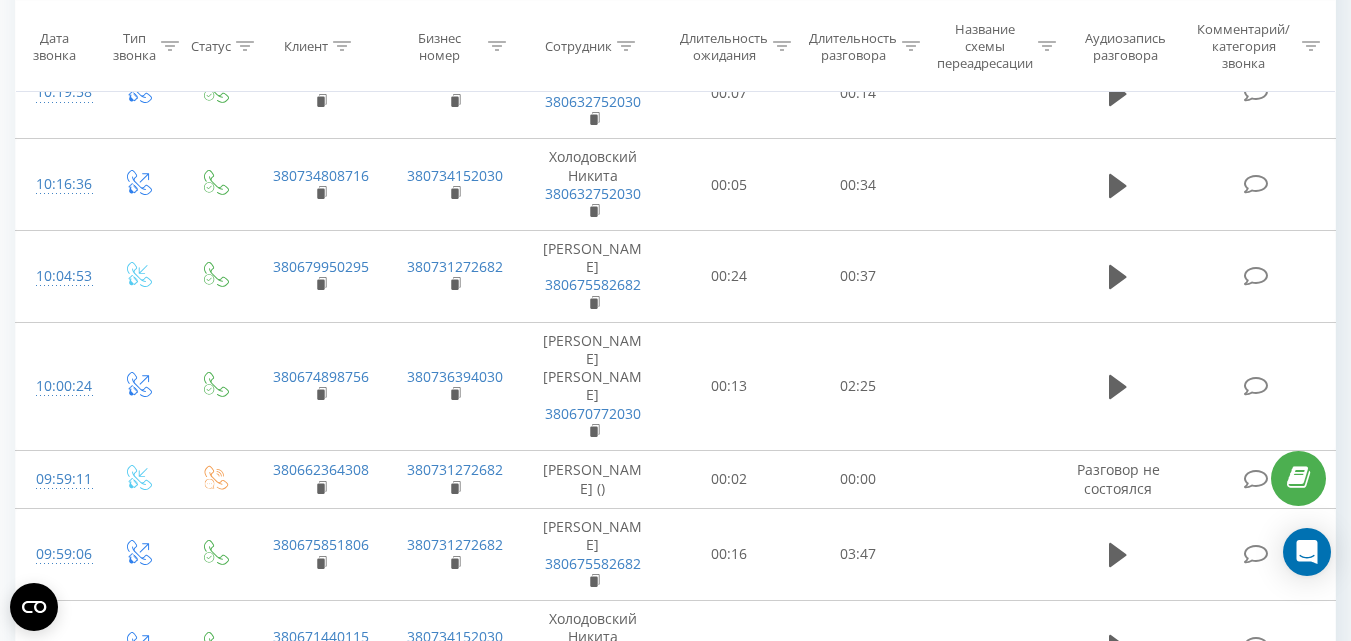scroll, scrollTop: 1925, scrollLeft: 0, axis: vertical 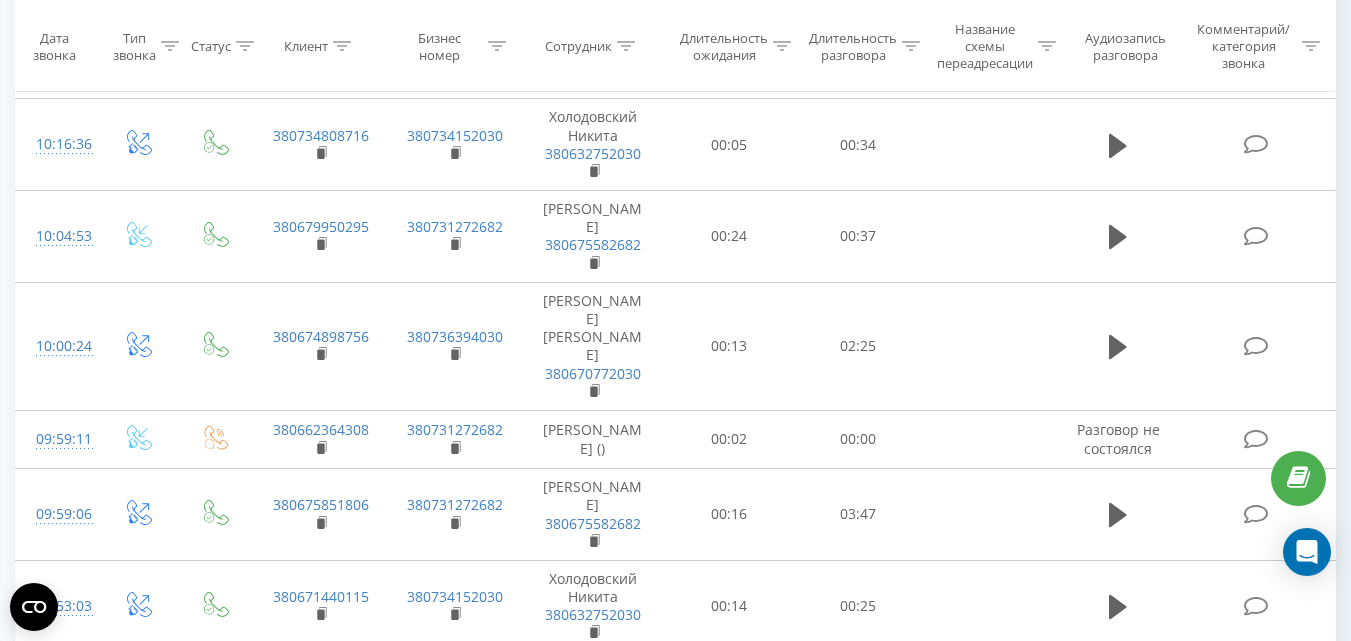 click 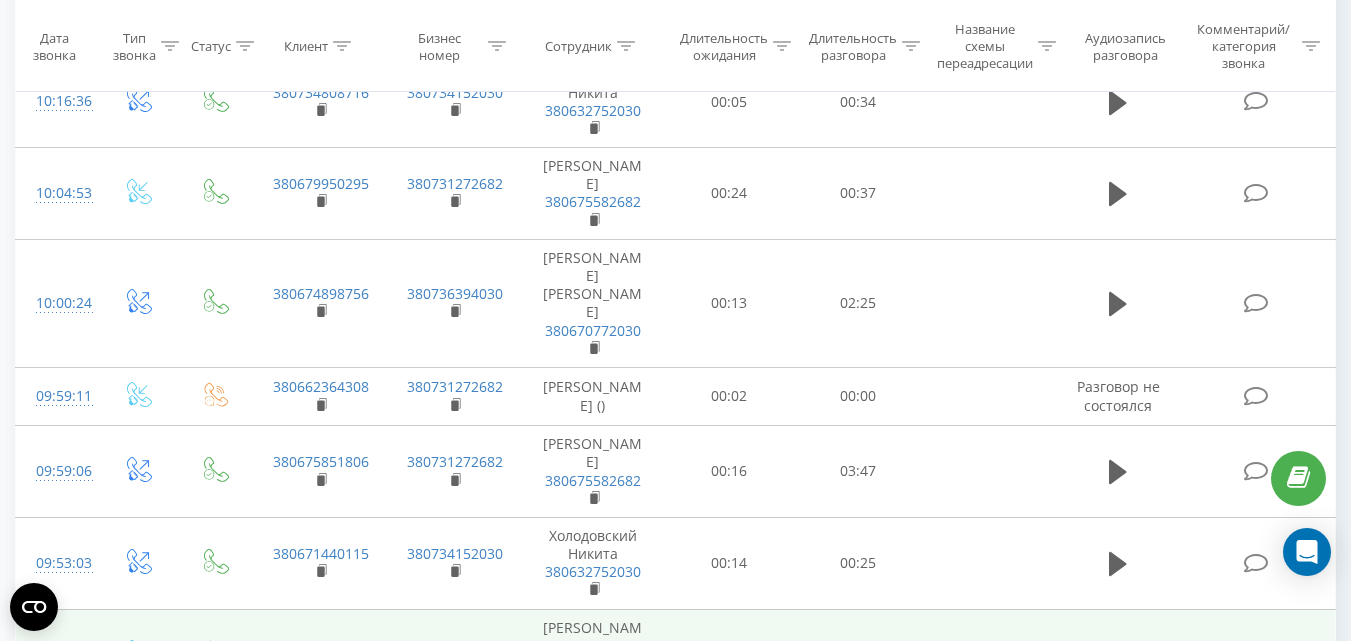 scroll, scrollTop: 2002, scrollLeft: 0, axis: vertical 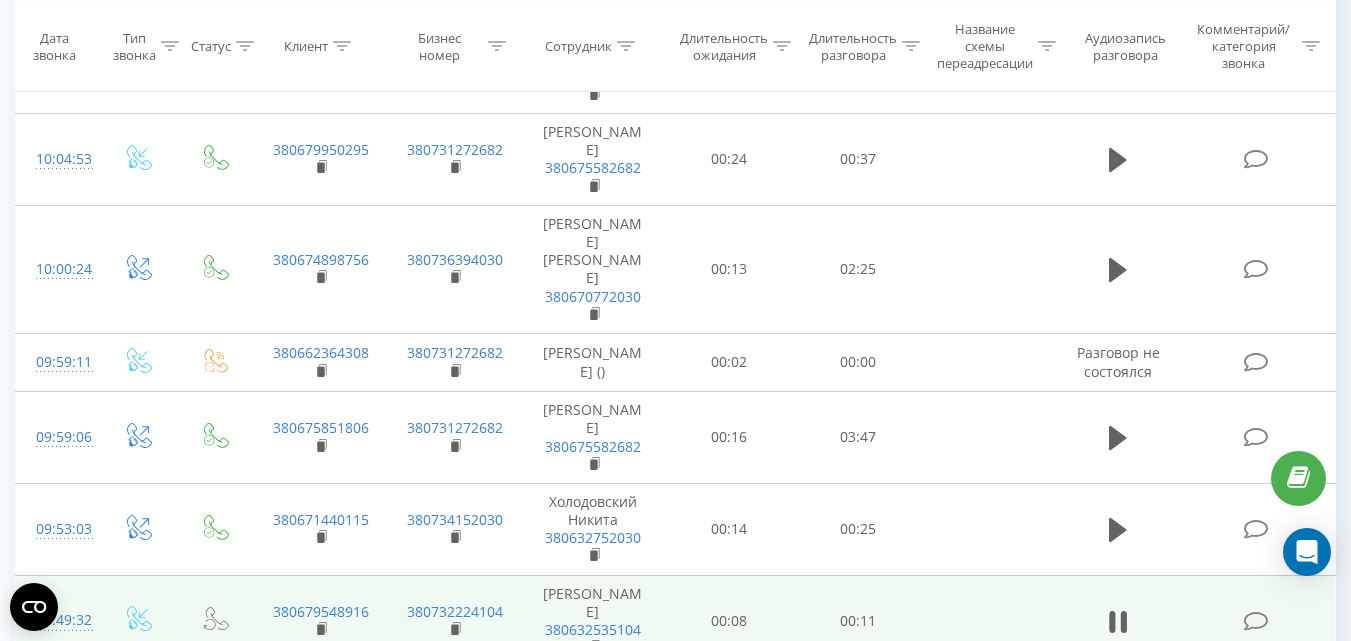 click on "10" at bounding box center (1122, 918) 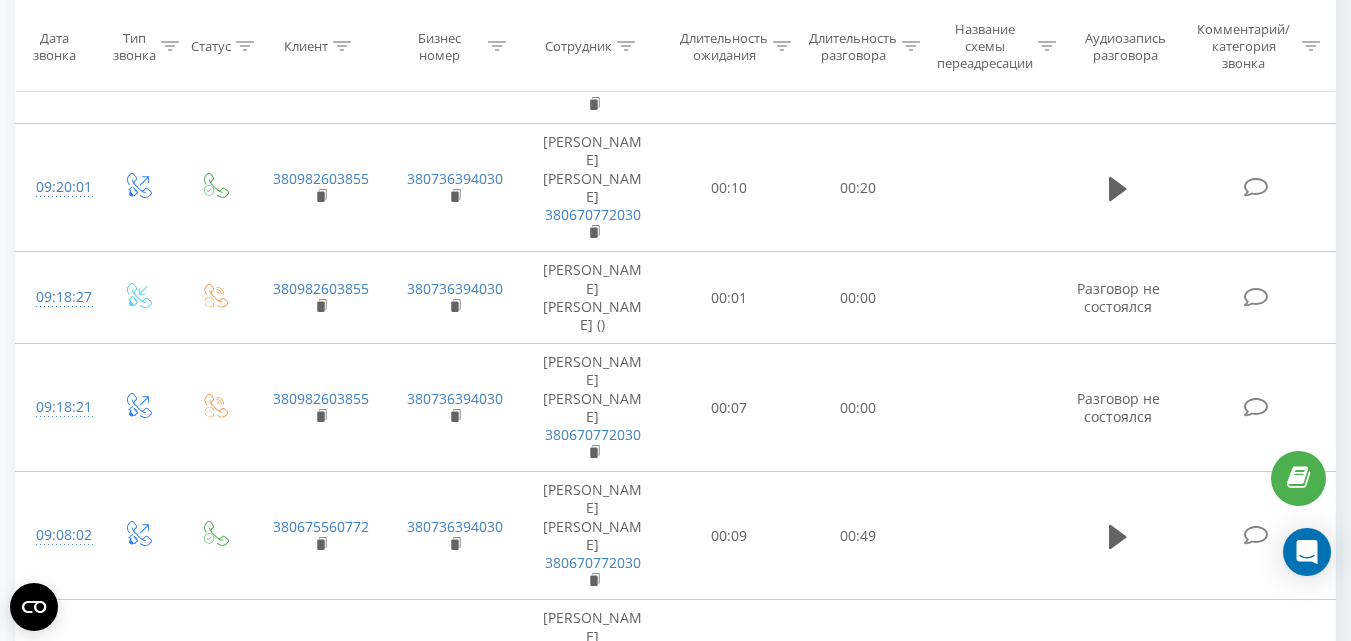 scroll, scrollTop: 1997, scrollLeft: 0, axis: vertical 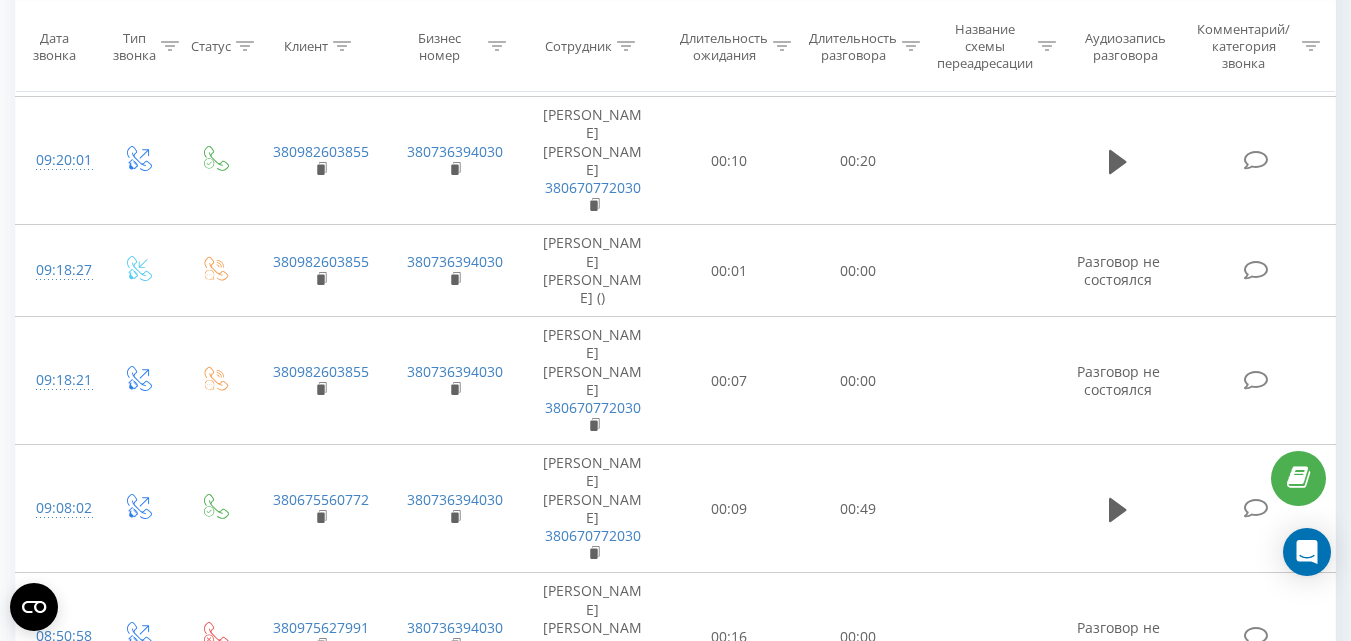 click on "11" at bounding box center [1122, 1135] 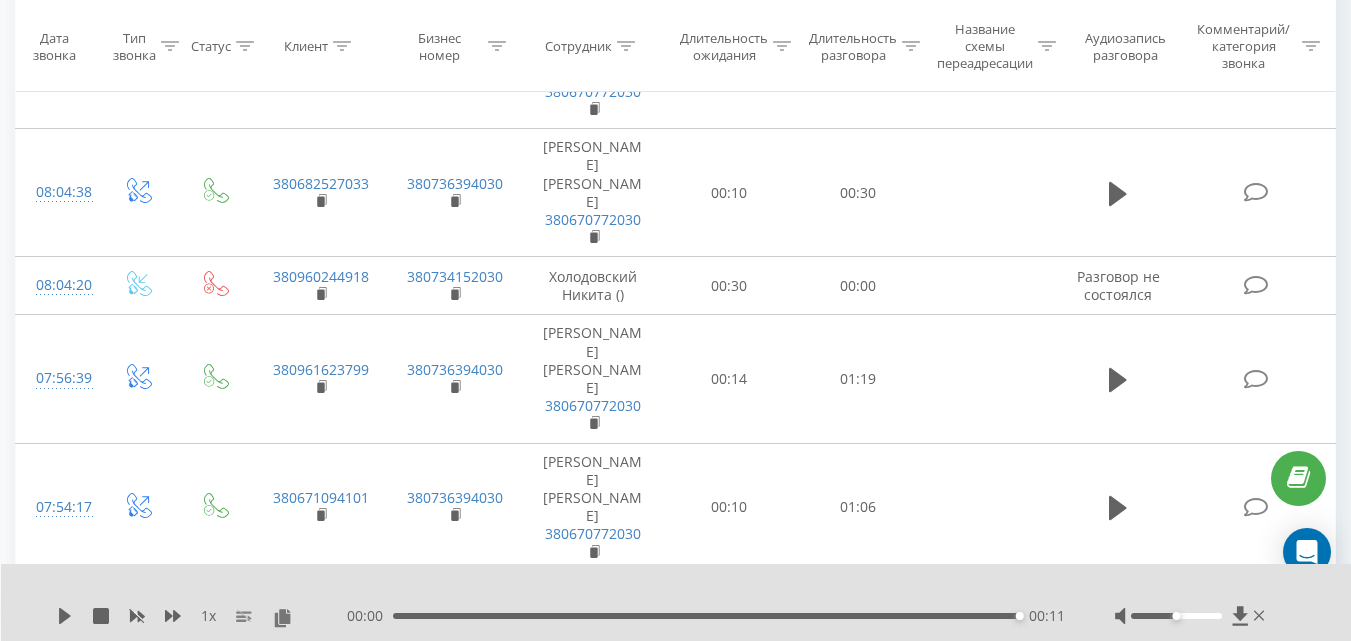 scroll, scrollTop: 1132, scrollLeft: 0, axis: vertical 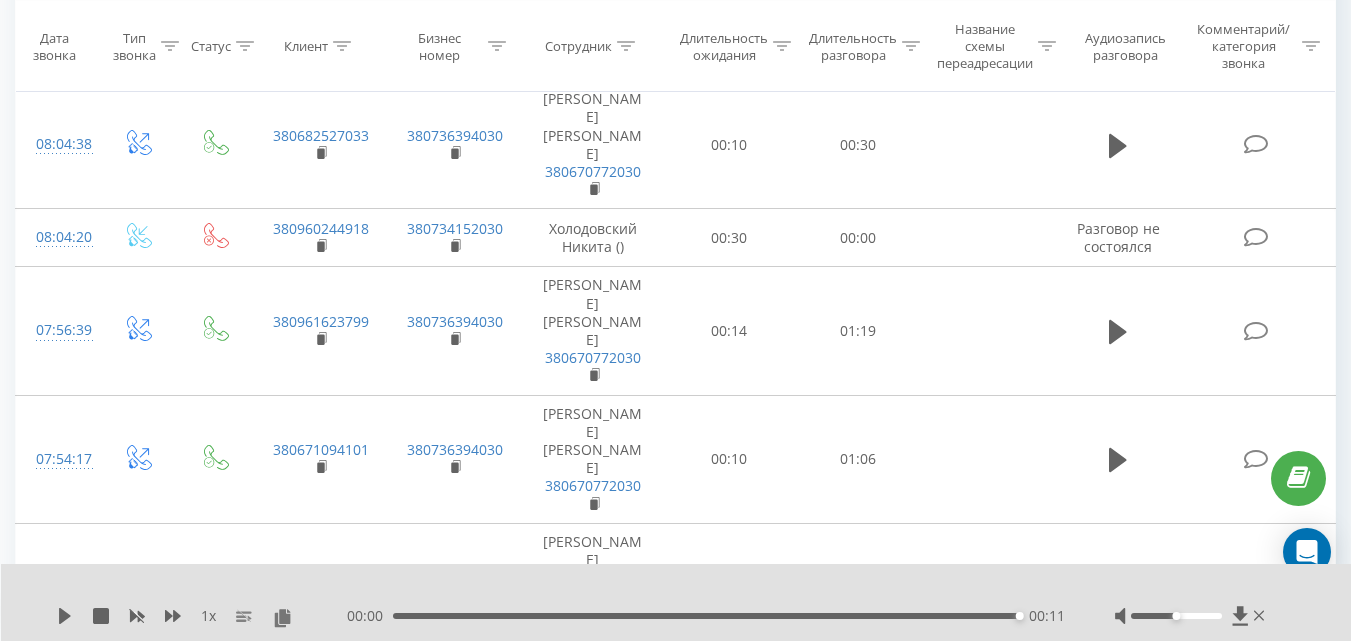 click at bounding box center (1118, 698) 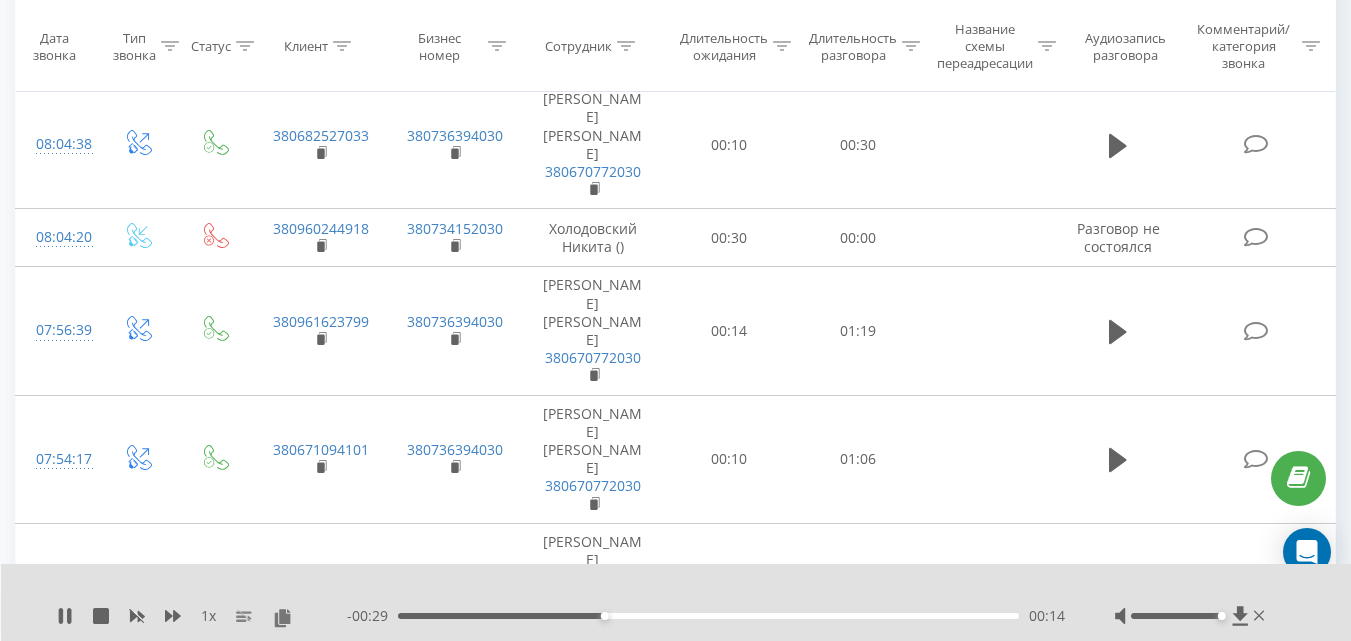 drag, startPoint x: 1172, startPoint y: 613, endPoint x: 1219, endPoint y: 611, distance: 47.042534 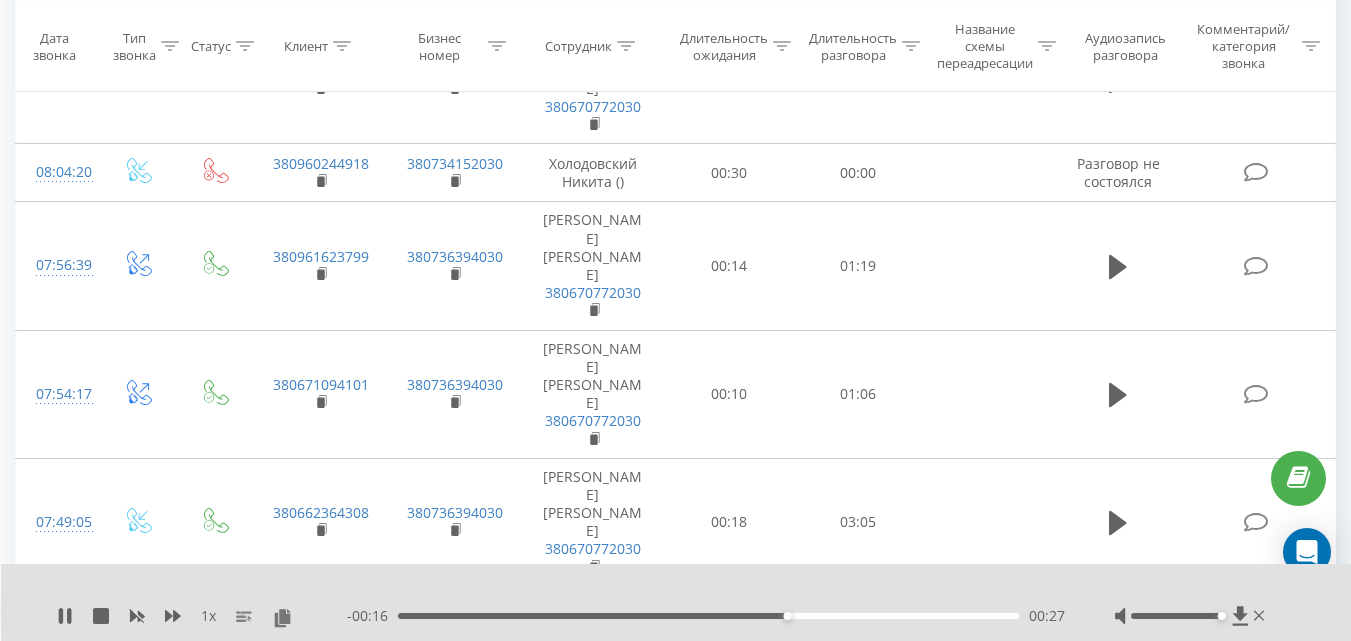 scroll, scrollTop: 1232, scrollLeft: 0, axis: vertical 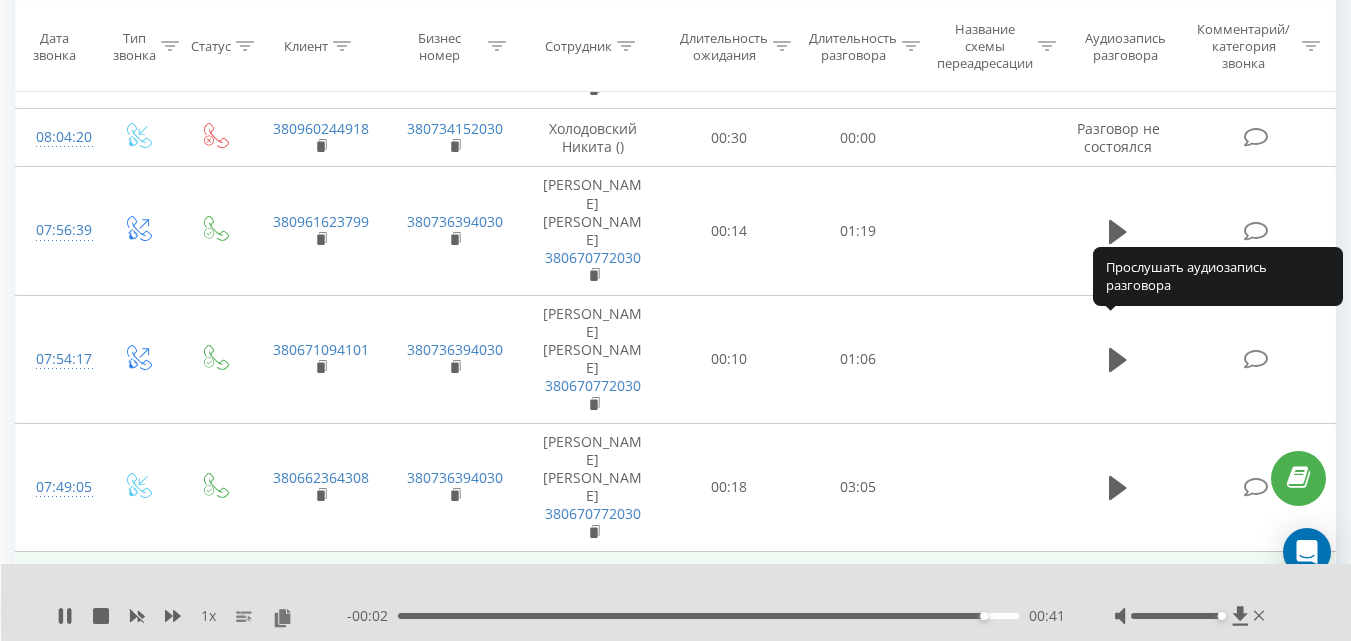 click 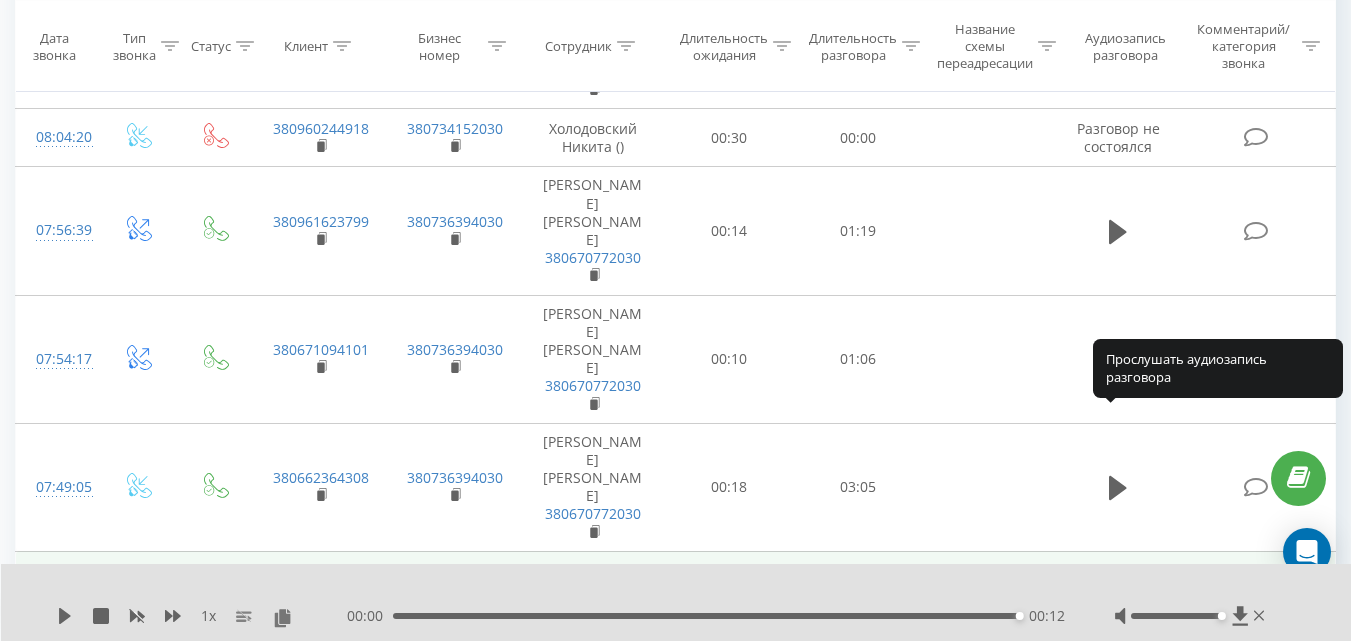 click at bounding box center [1118, 822] 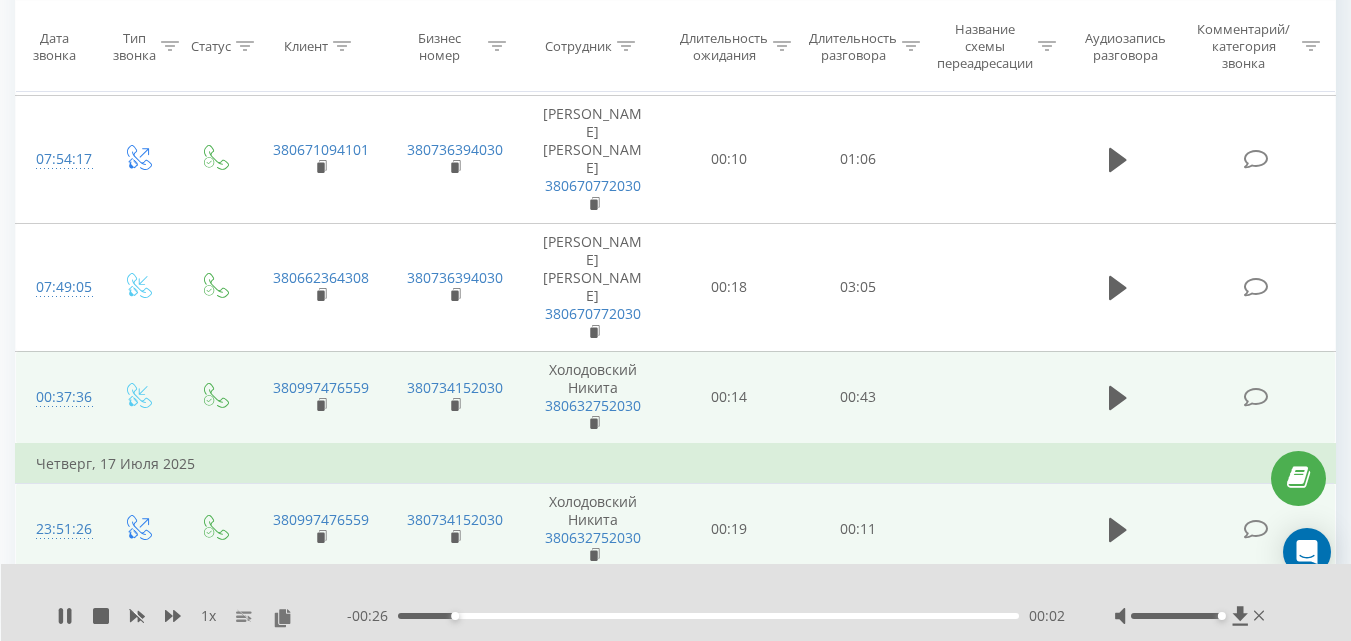 scroll, scrollTop: 1332, scrollLeft: 0, axis: vertical 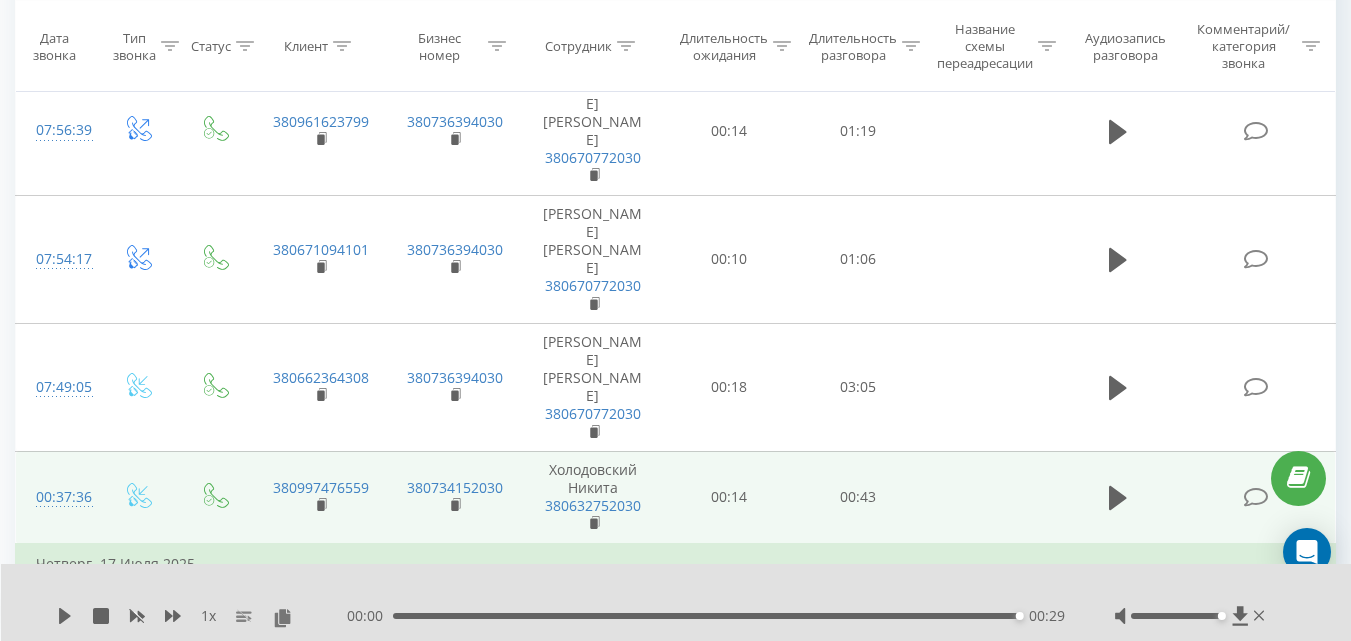 click 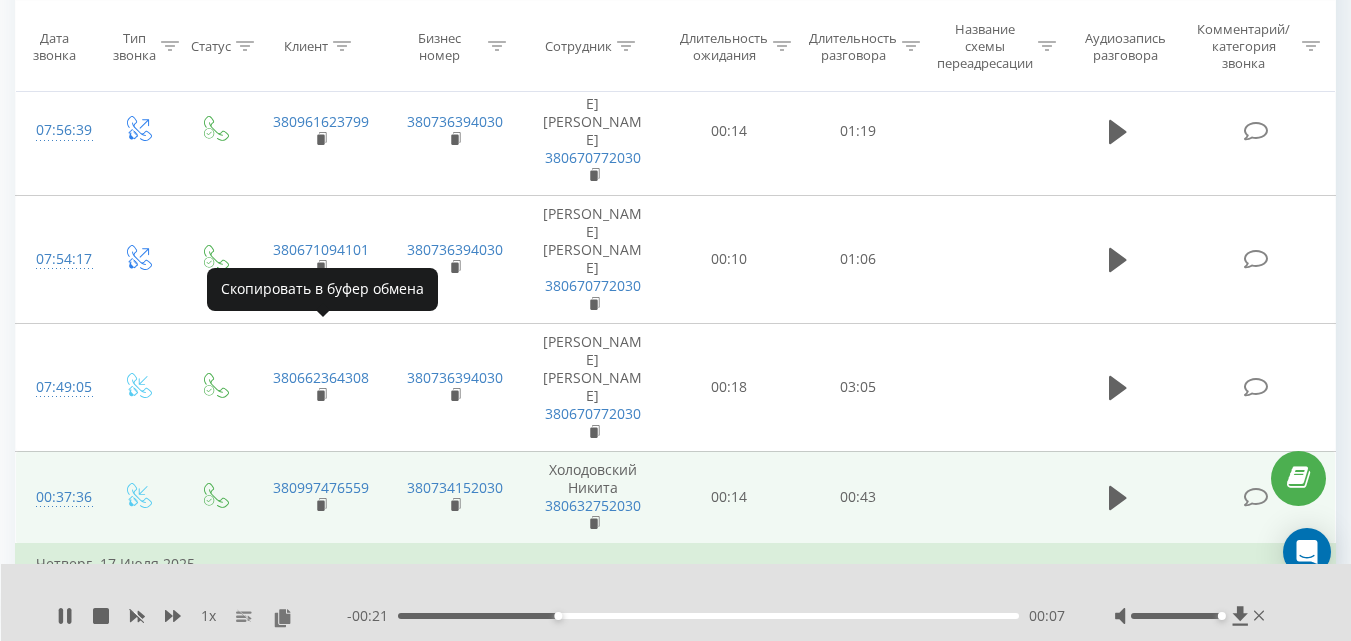click 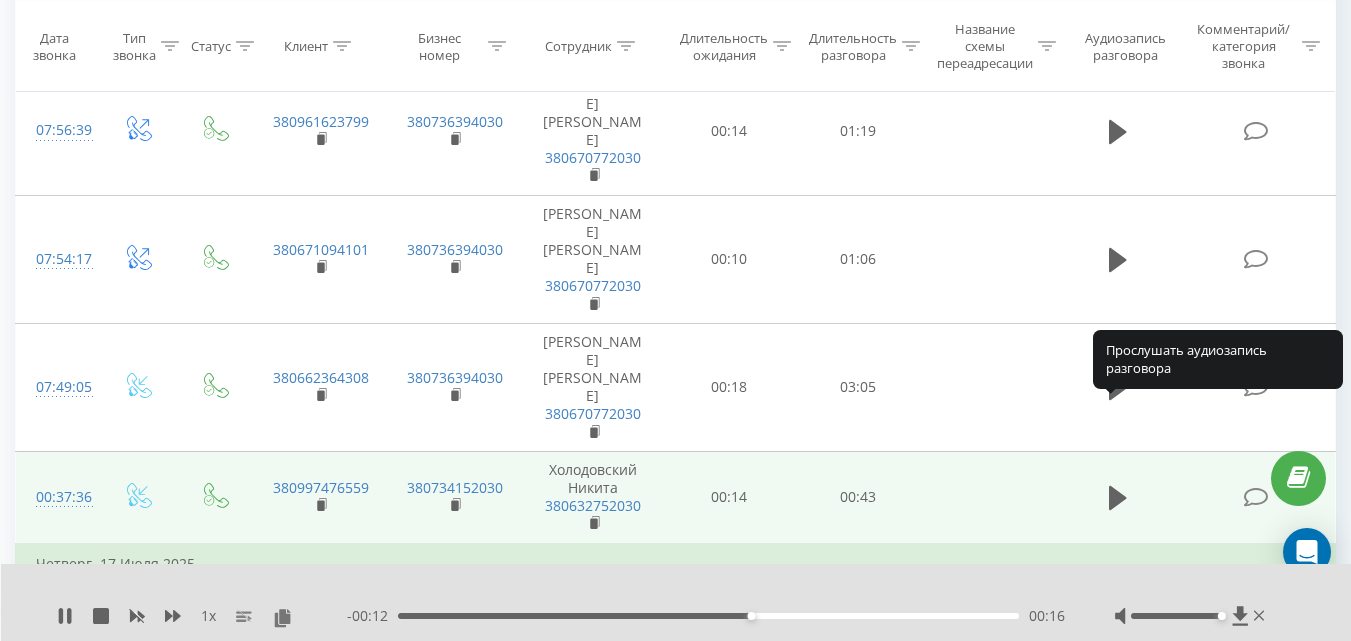 click 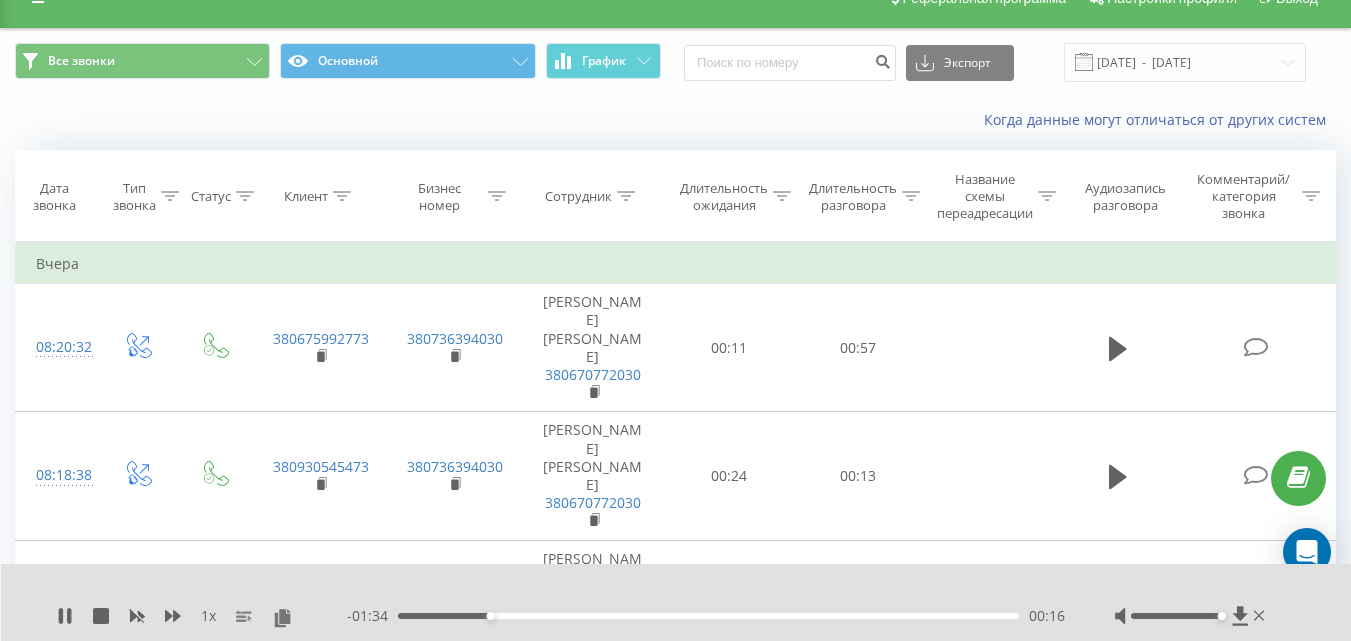 scroll, scrollTop: 0, scrollLeft: 0, axis: both 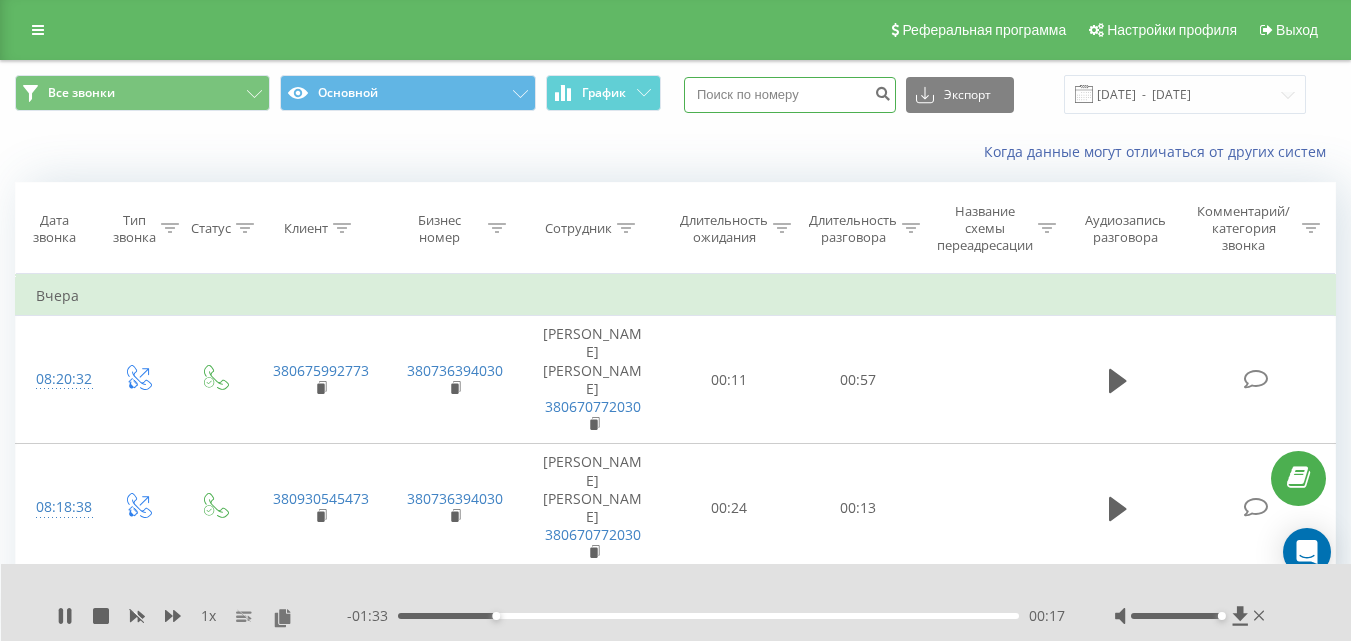 click at bounding box center [790, 95] 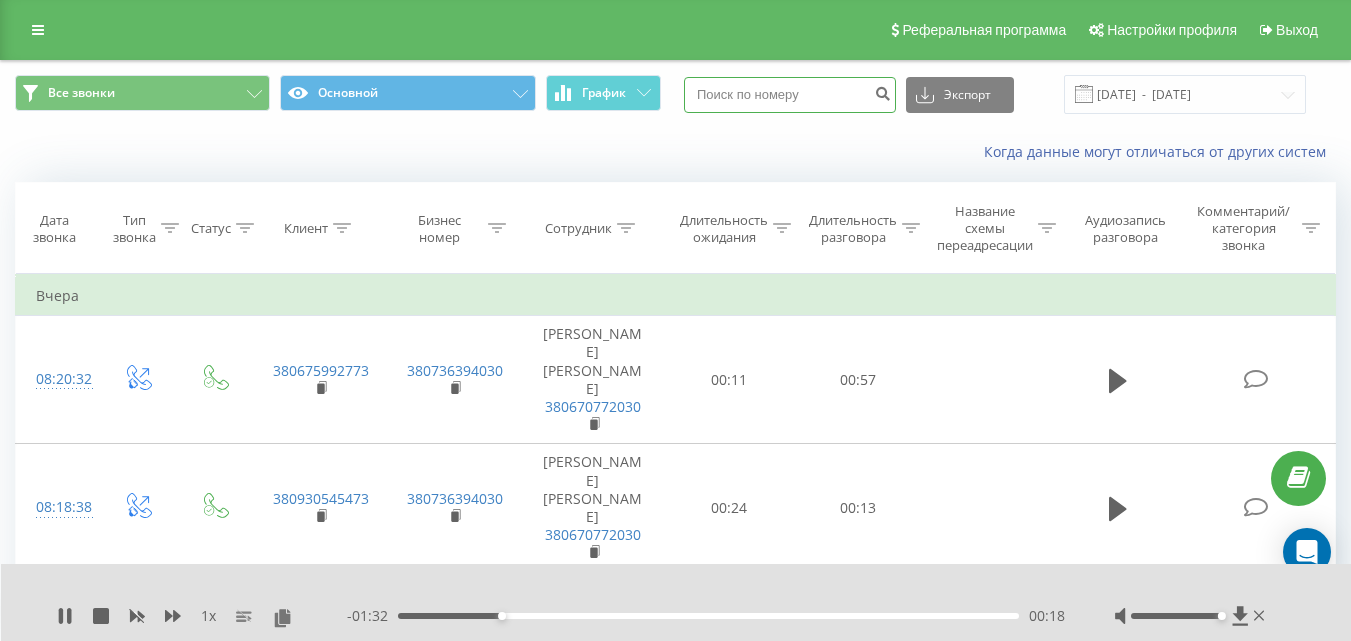paste on "380960244918" 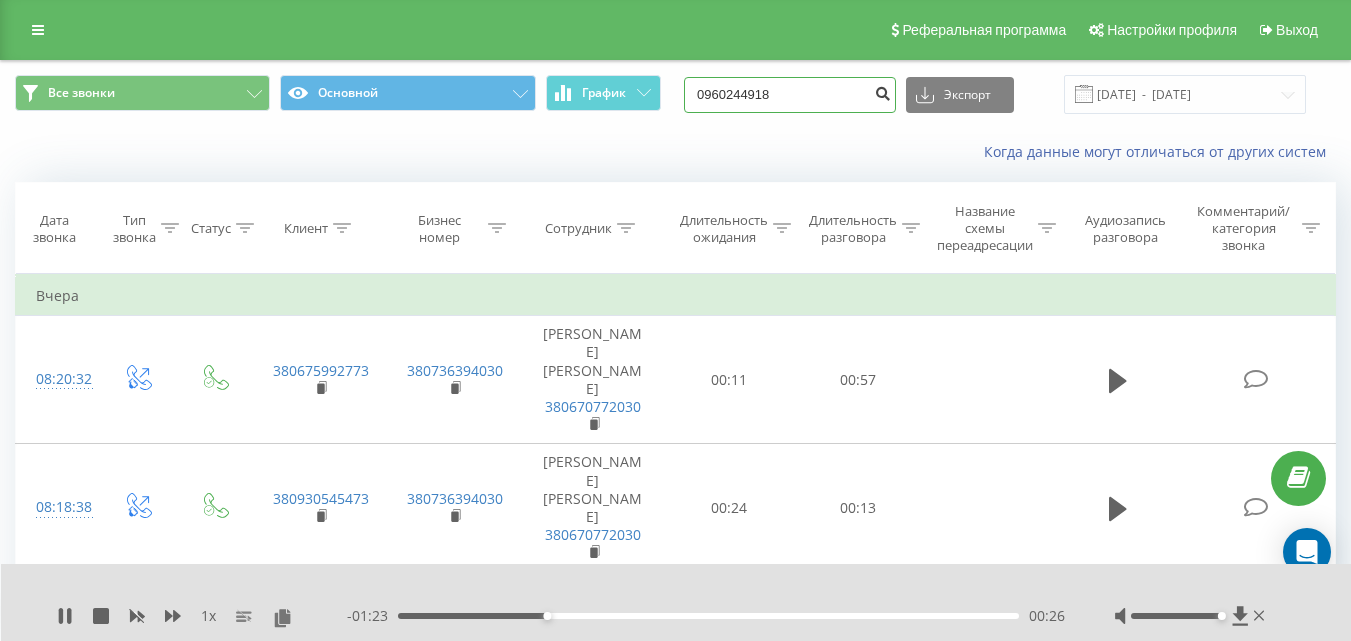 type on "0960244918" 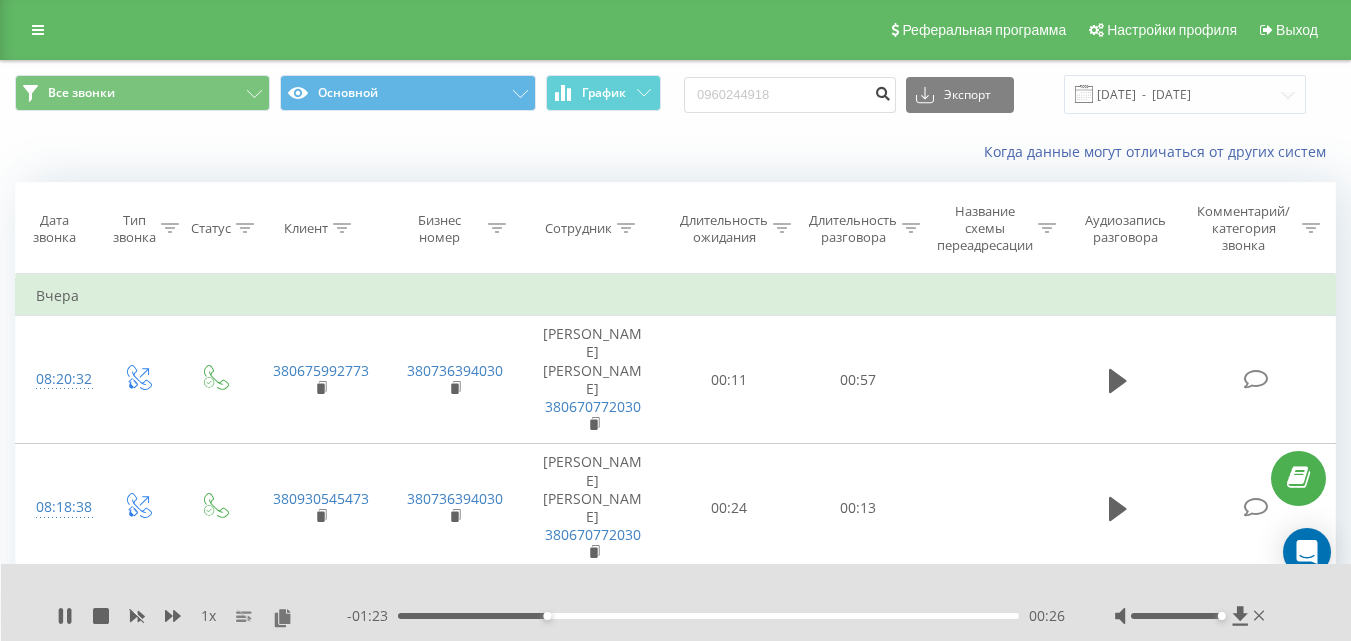 click at bounding box center [882, 91] 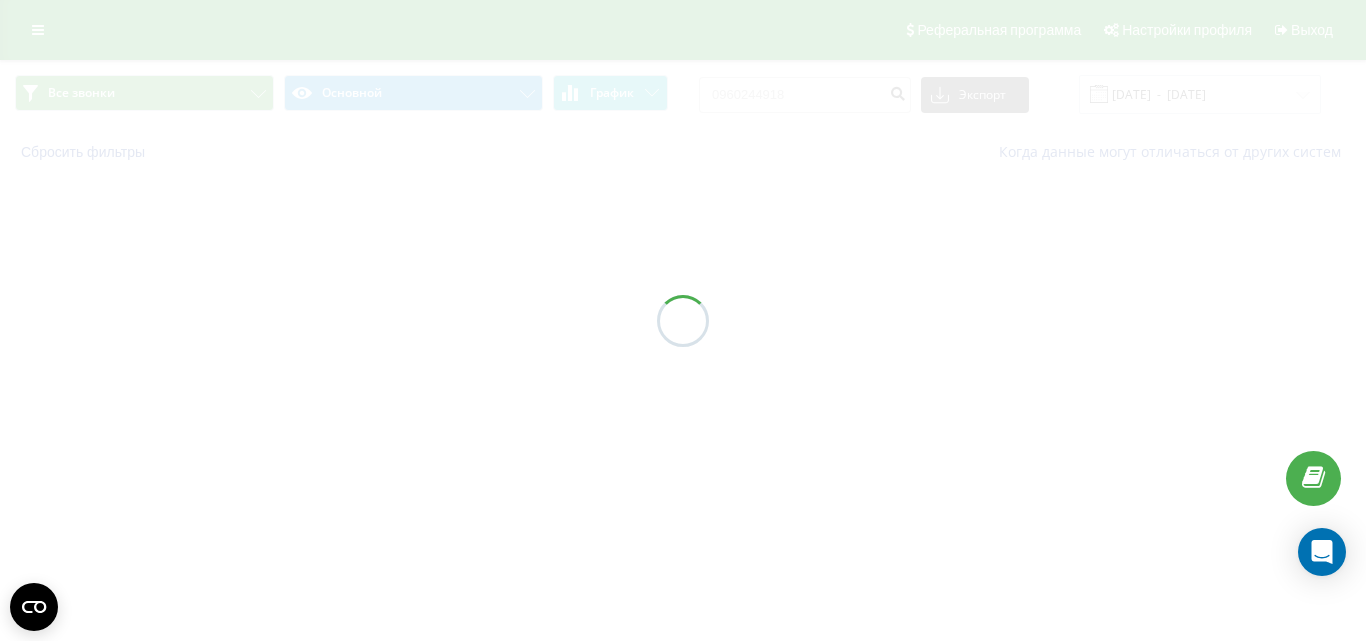 scroll, scrollTop: 0, scrollLeft: 0, axis: both 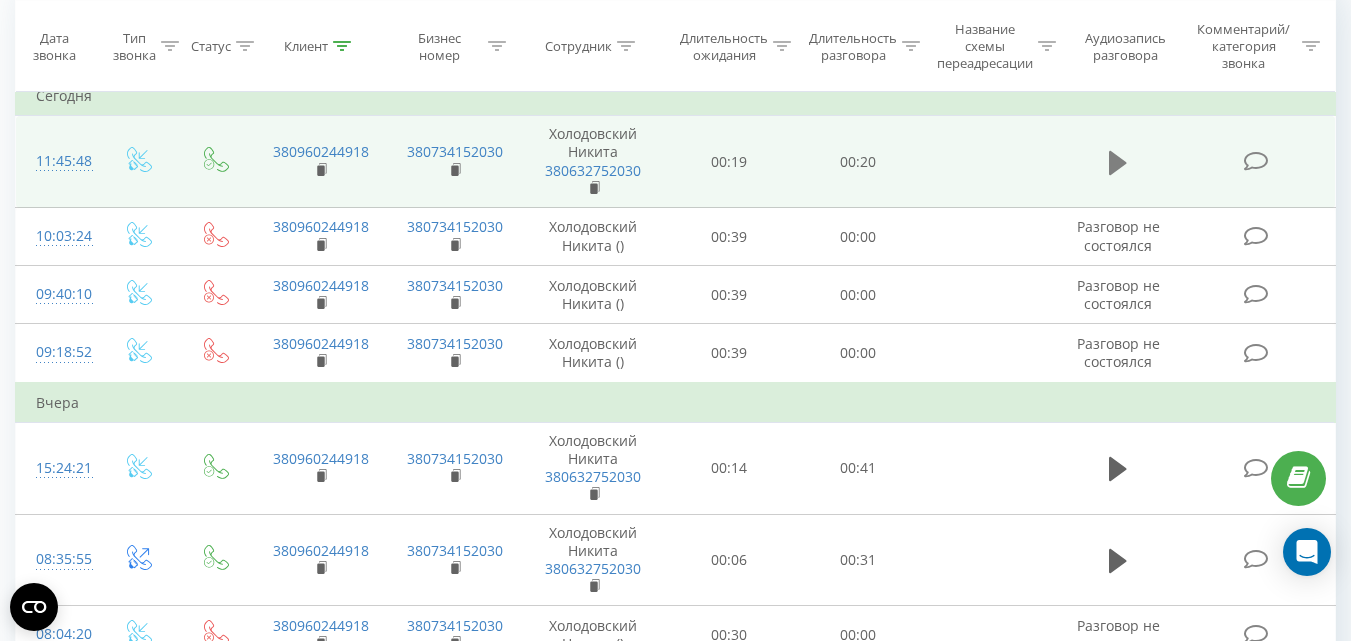 click 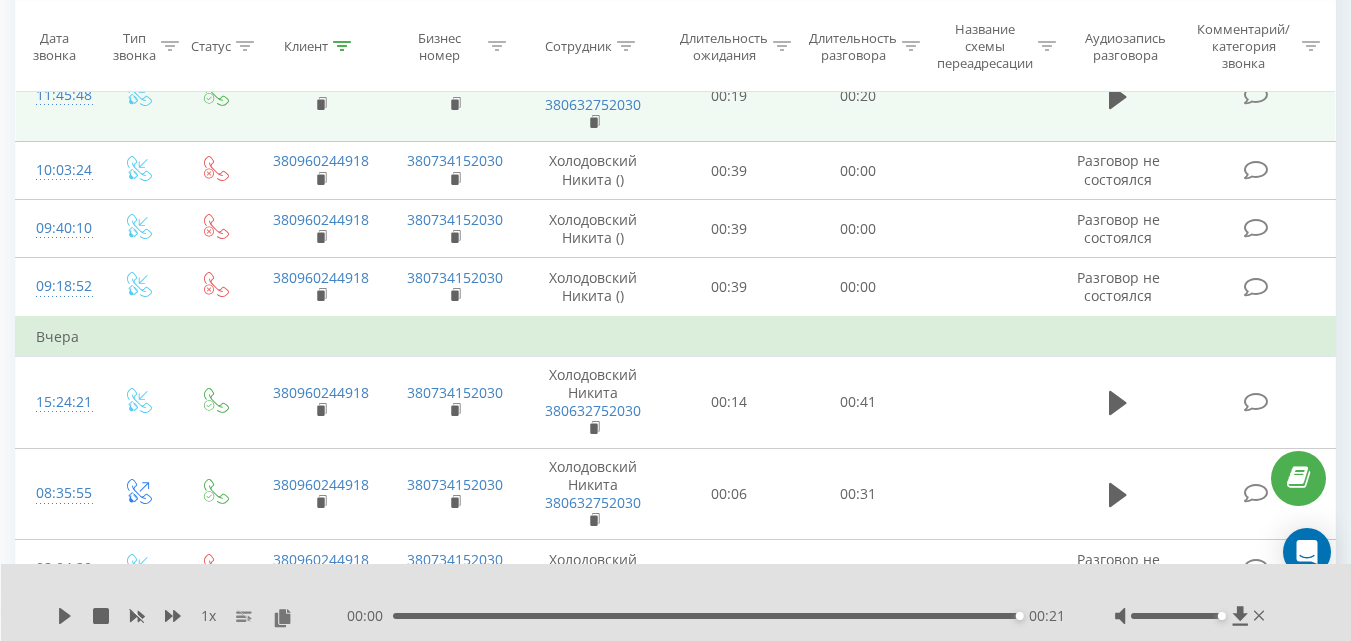 scroll, scrollTop: 300, scrollLeft: 0, axis: vertical 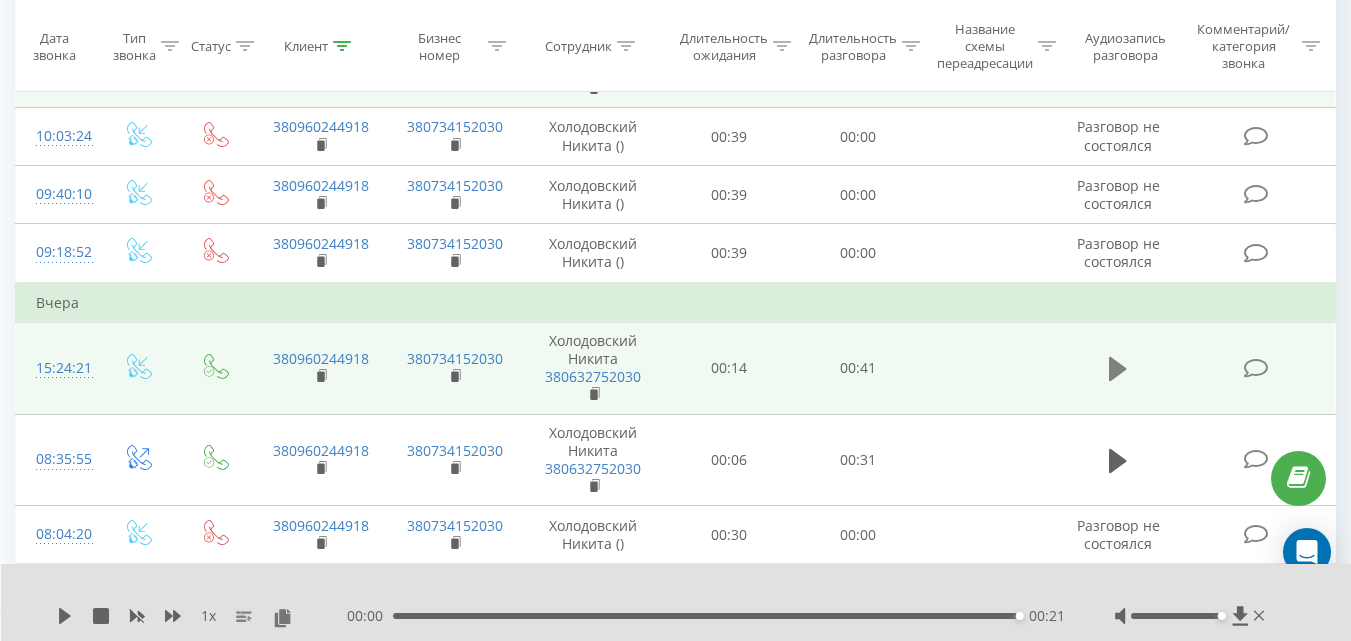 click at bounding box center (1118, 369) 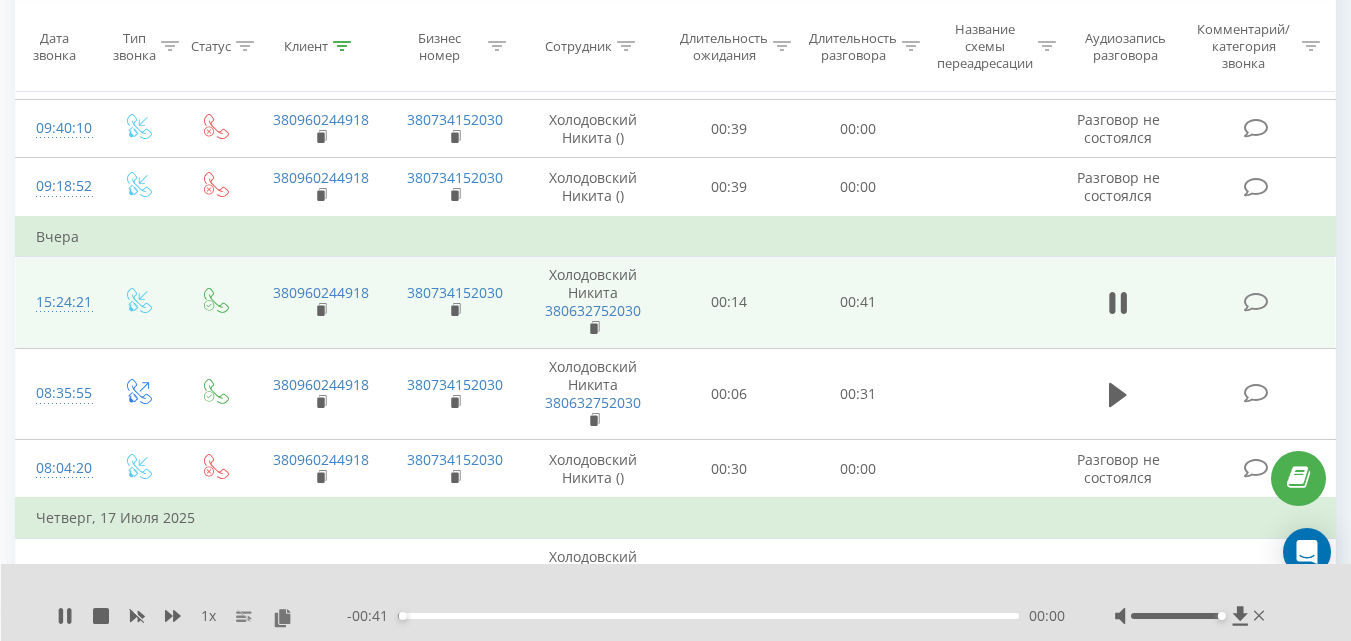 scroll, scrollTop: 400, scrollLeft: 0, axis: vertical 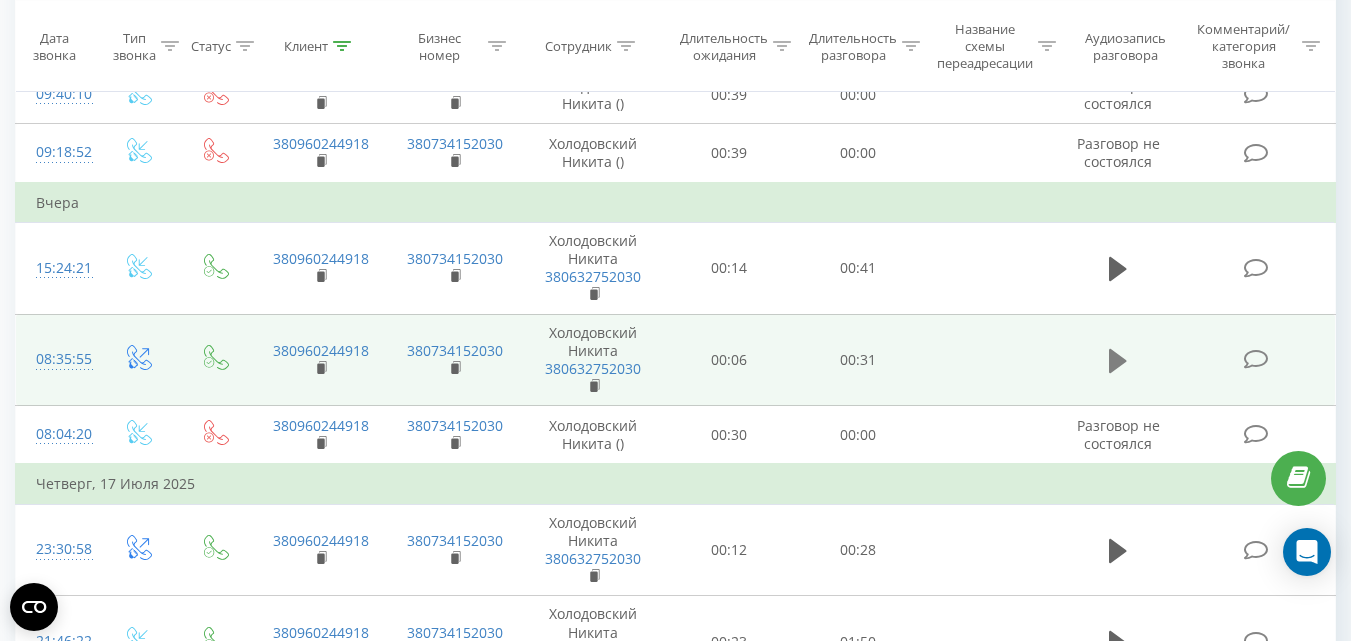 click 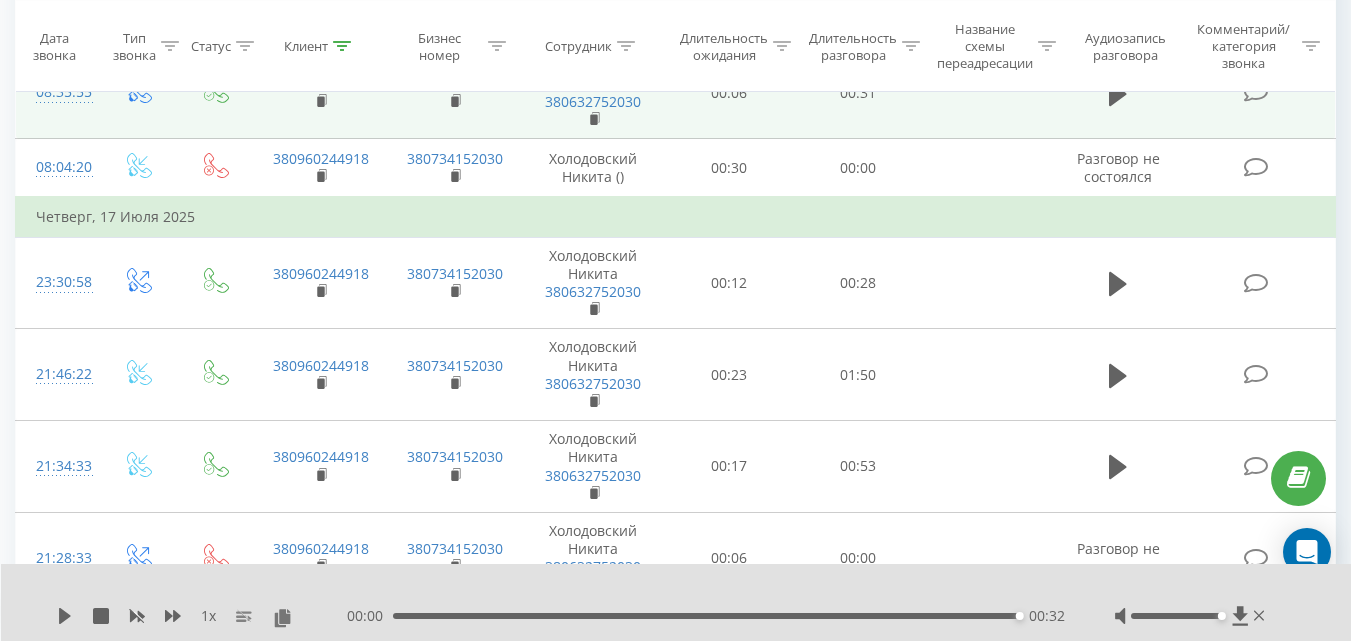 scroll, scrollTop: 700, scrollLeft: 0, axis: vertical 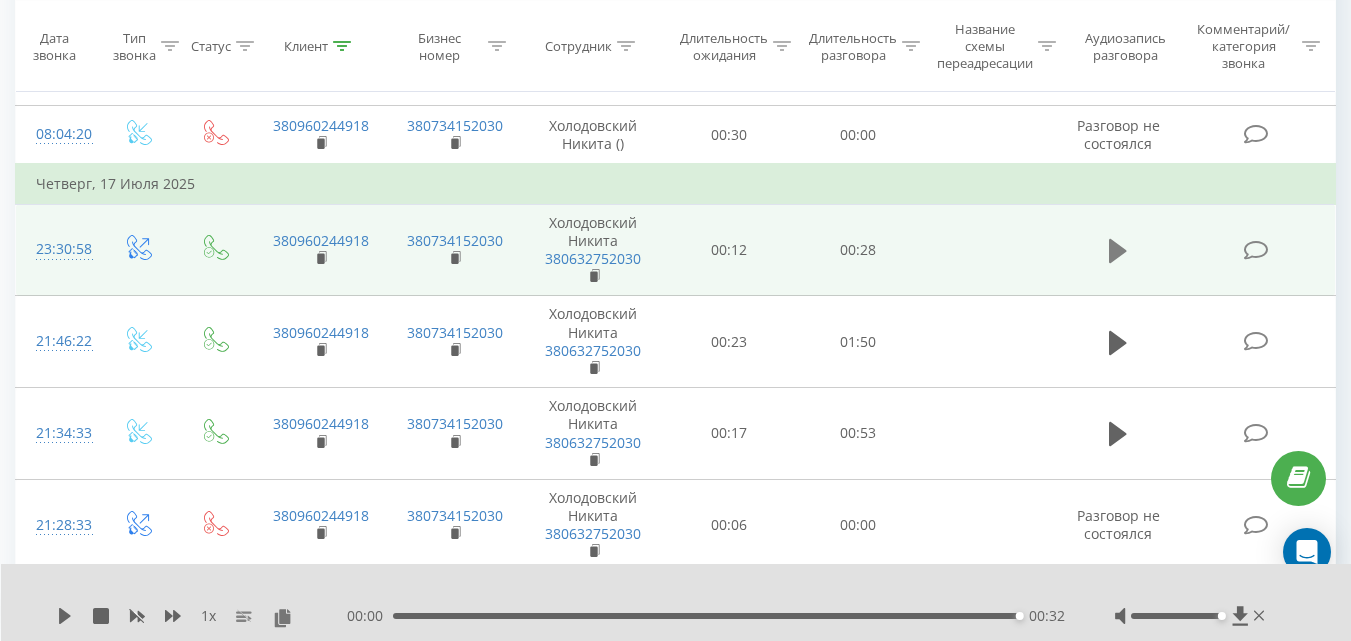 click 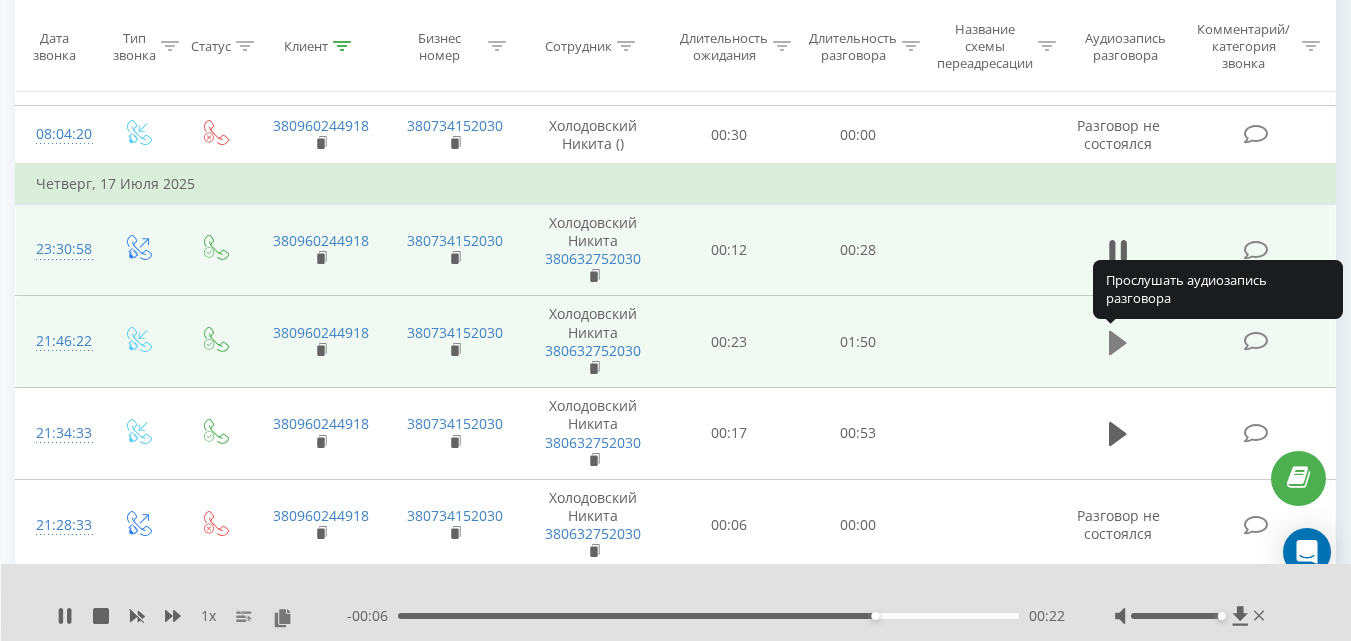 click 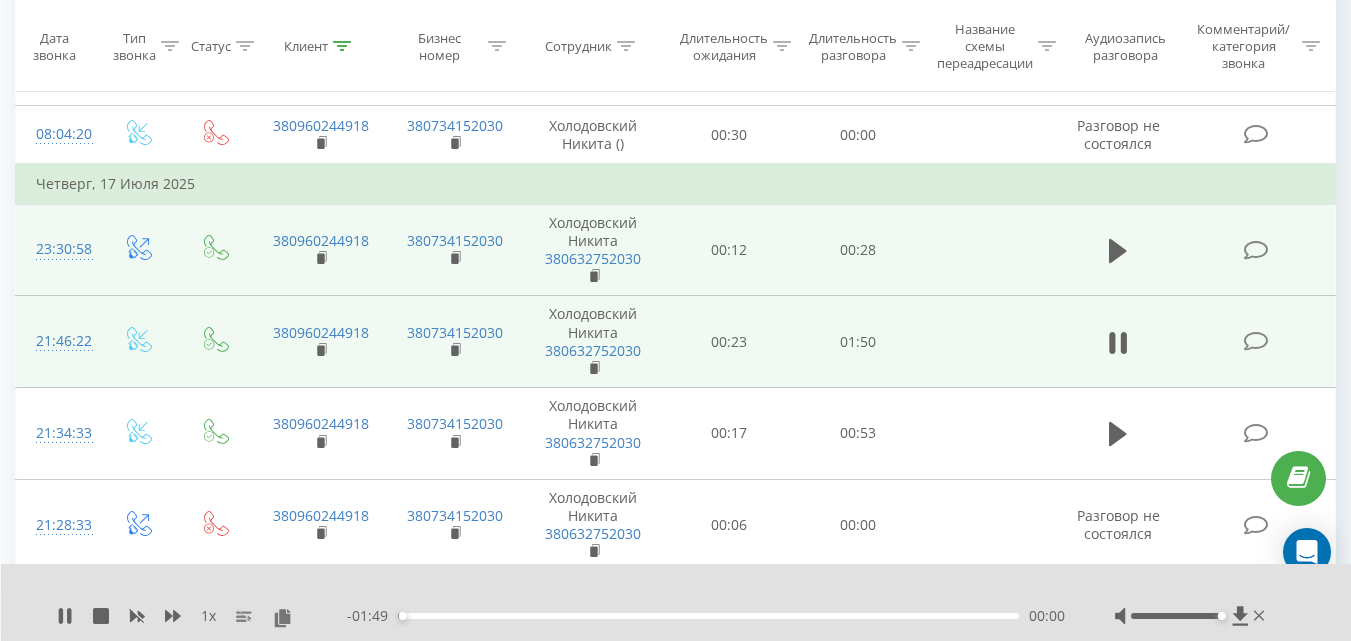 scroll, scrollTop: 800, scrollLeft: 0, axis: vertical 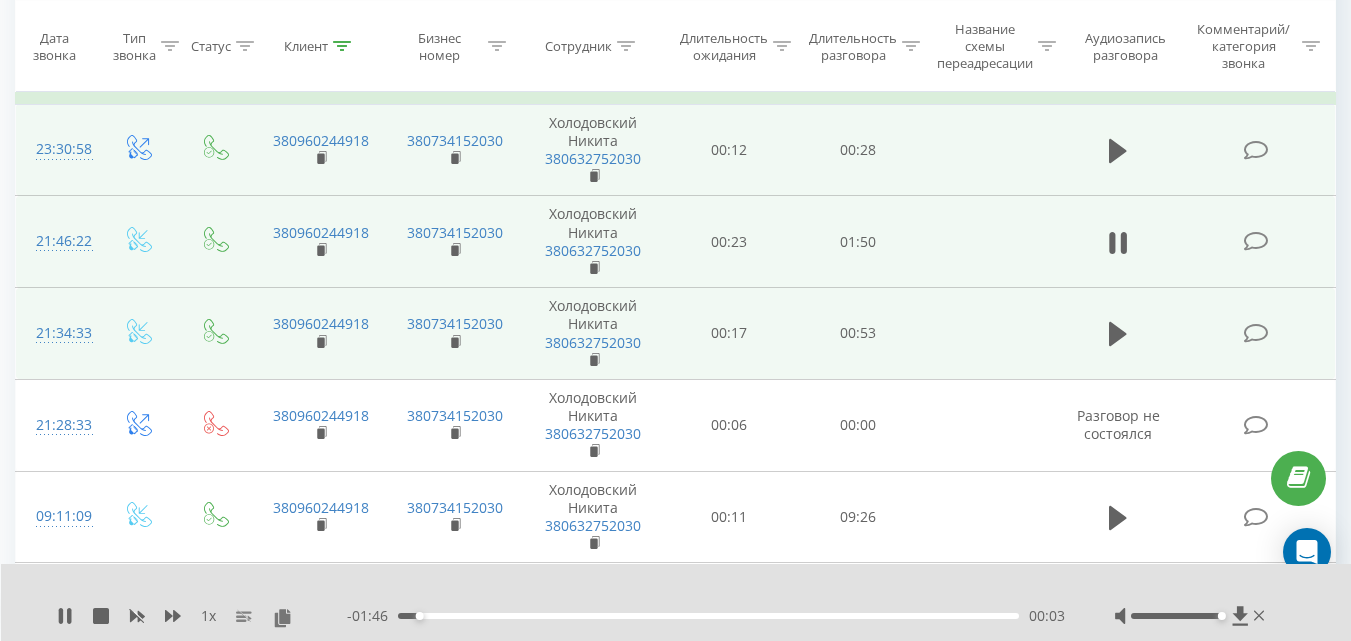 click at bounding box center [1118, 342] 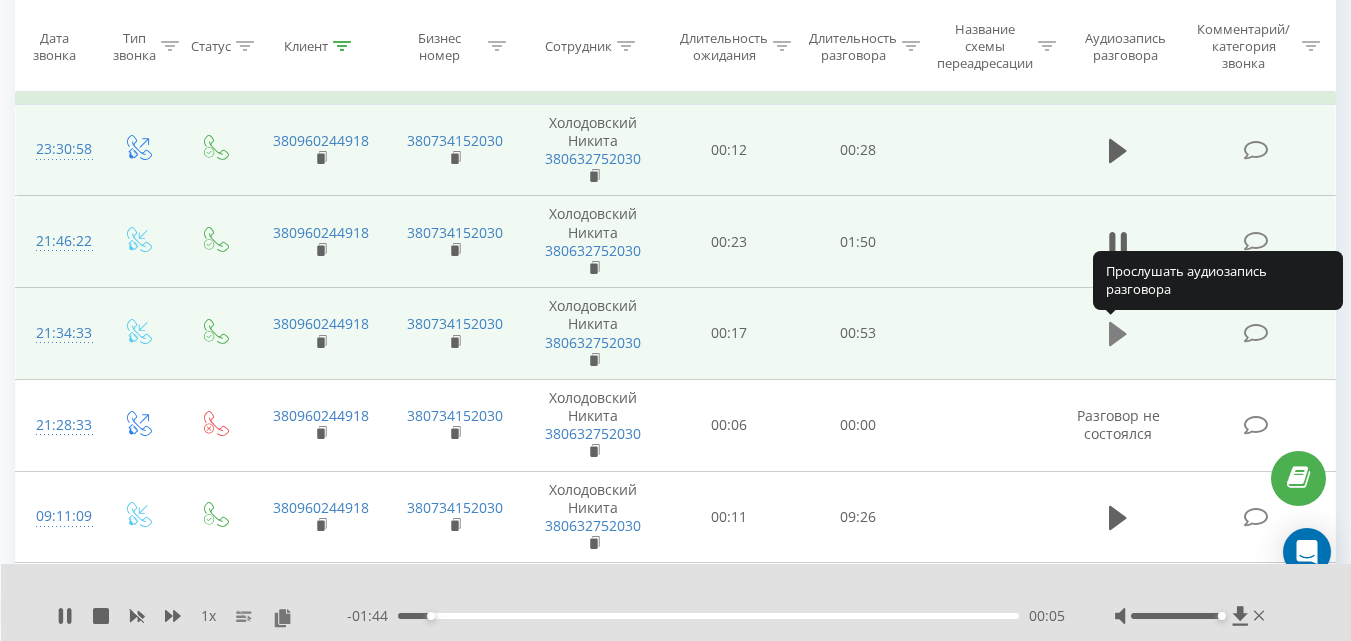 click 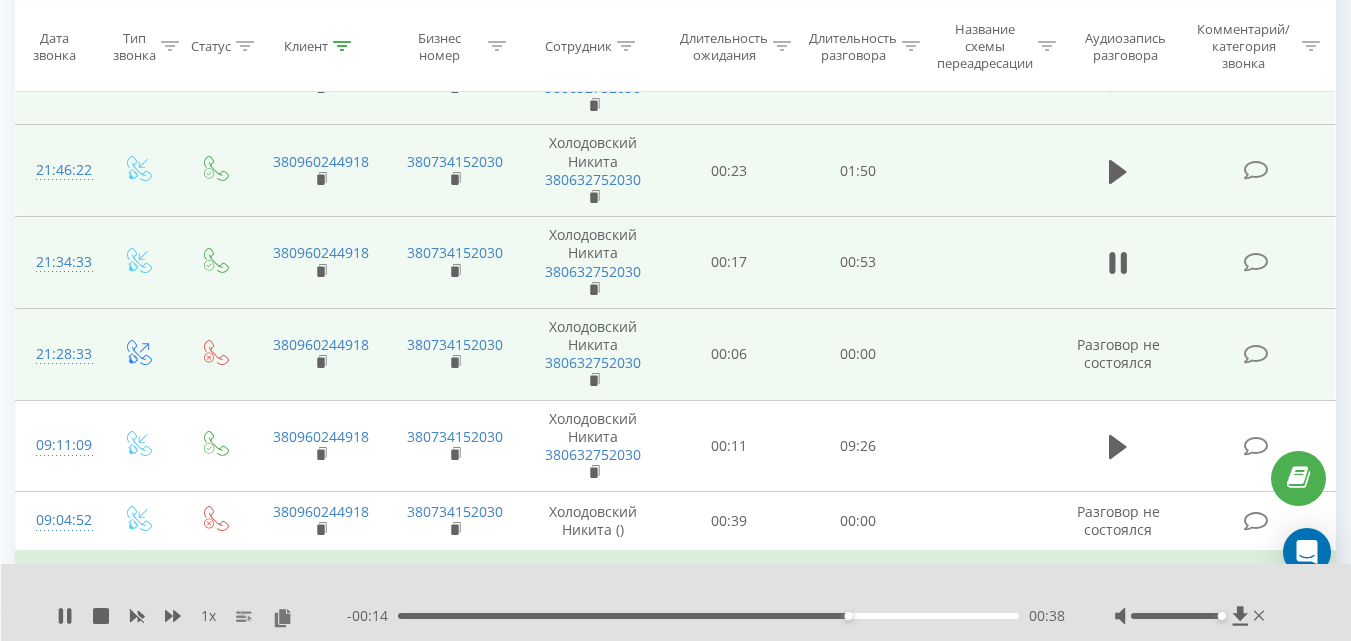 scroll, scrollTop: 900, scrollLeft: 0, axis: vertical 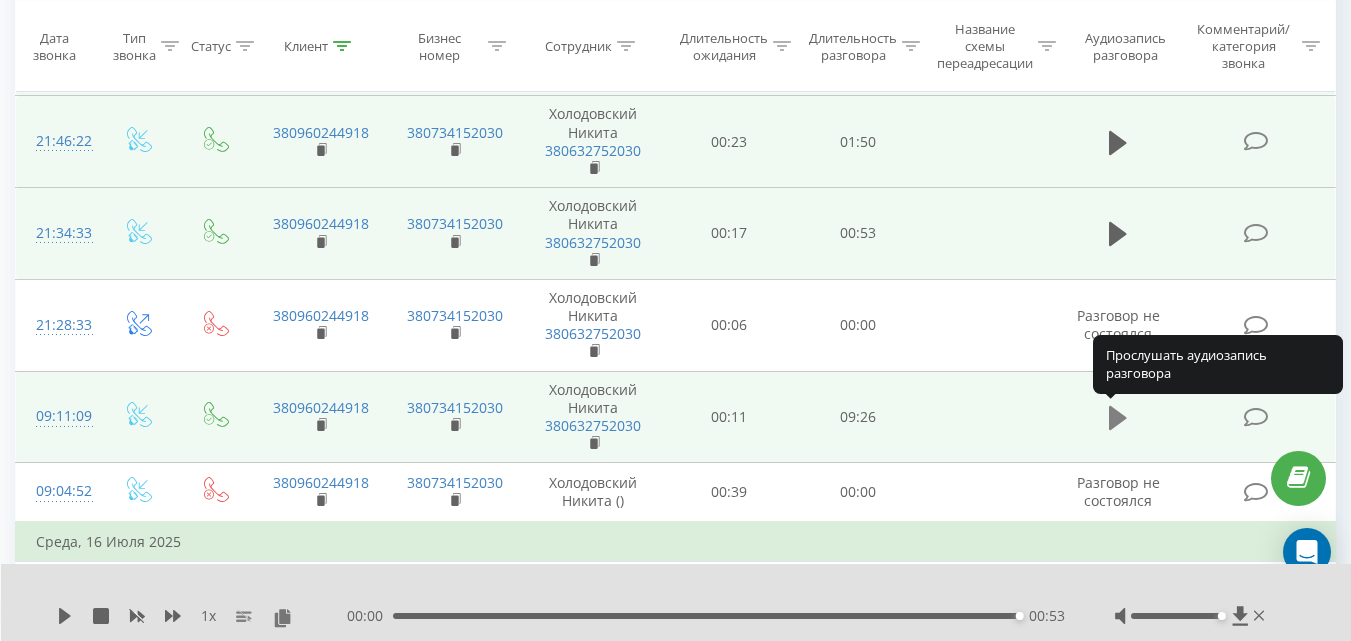 click 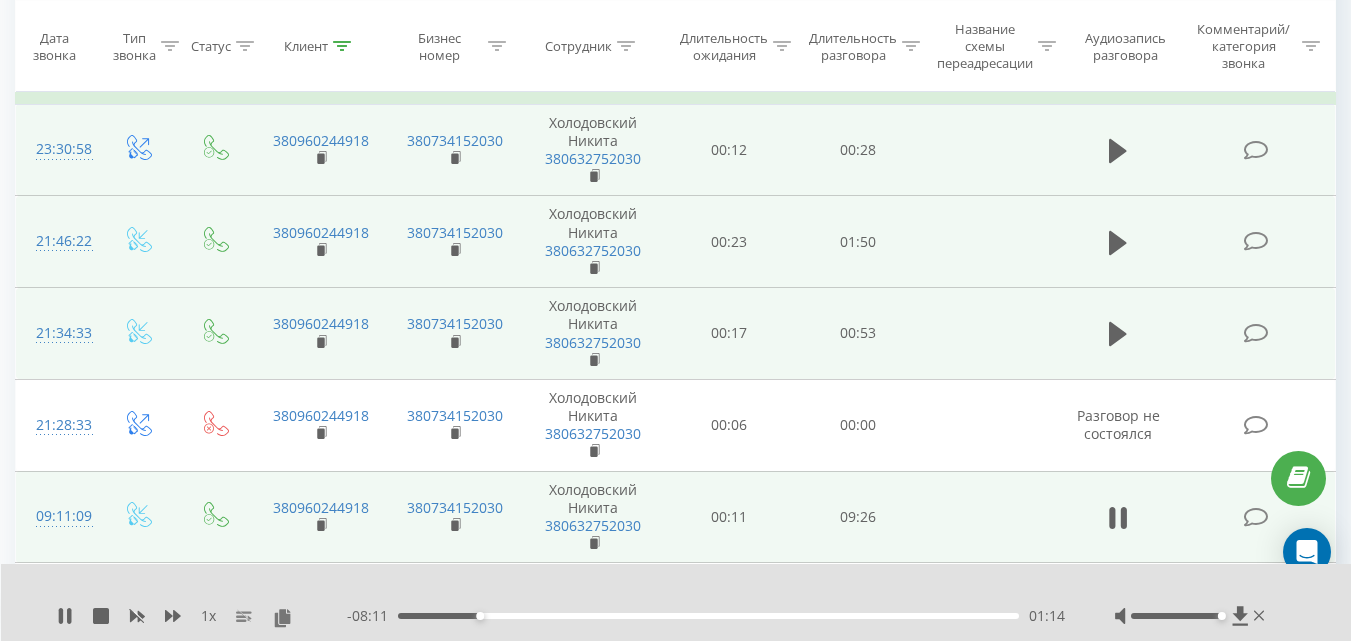scroll, scrollTop: 900, scrollLeft: 0, axis: vertical 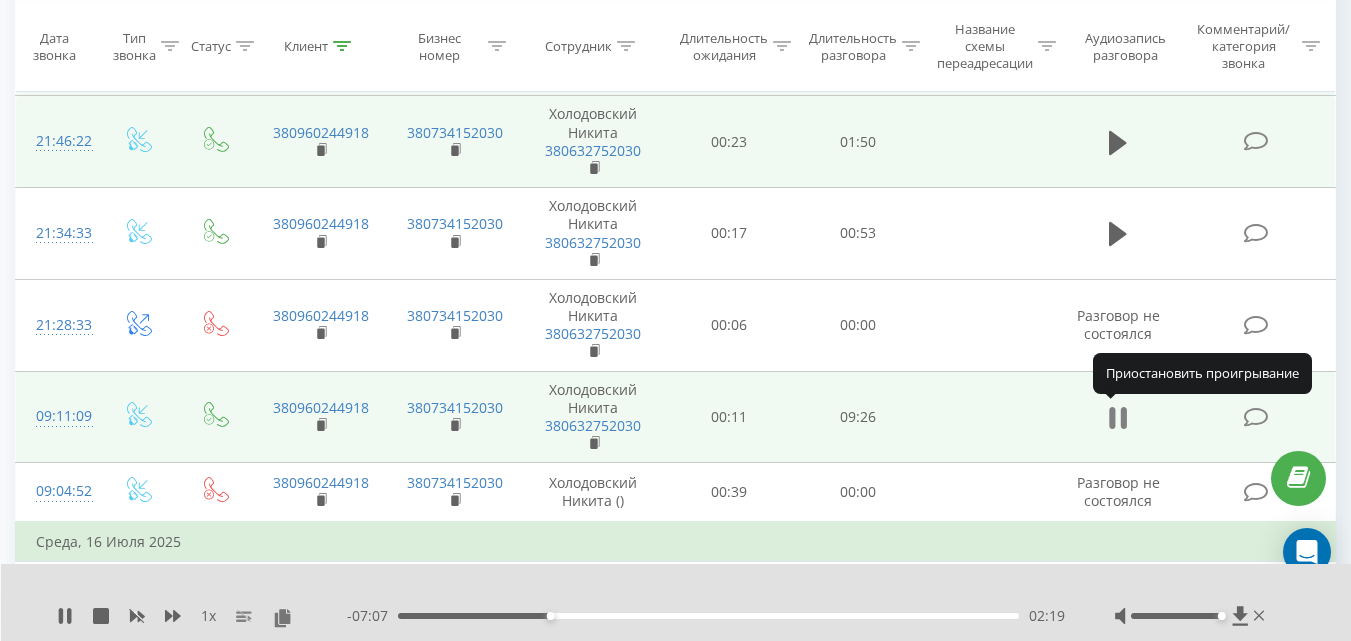 click 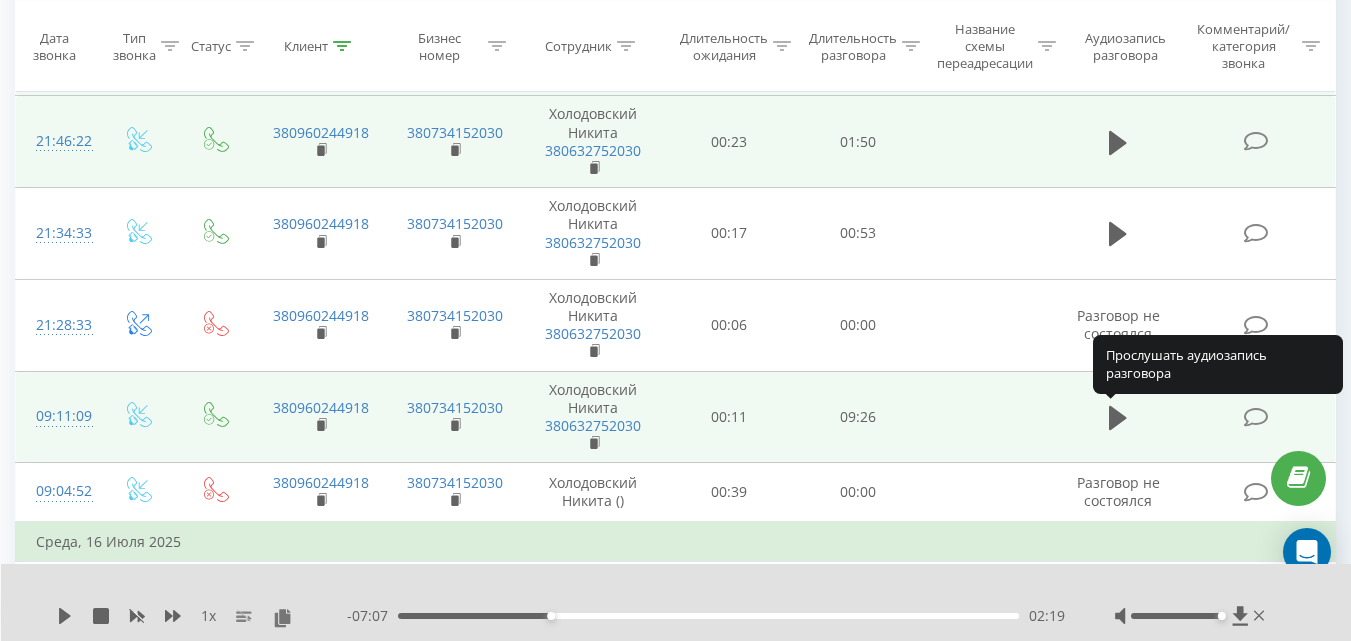 click 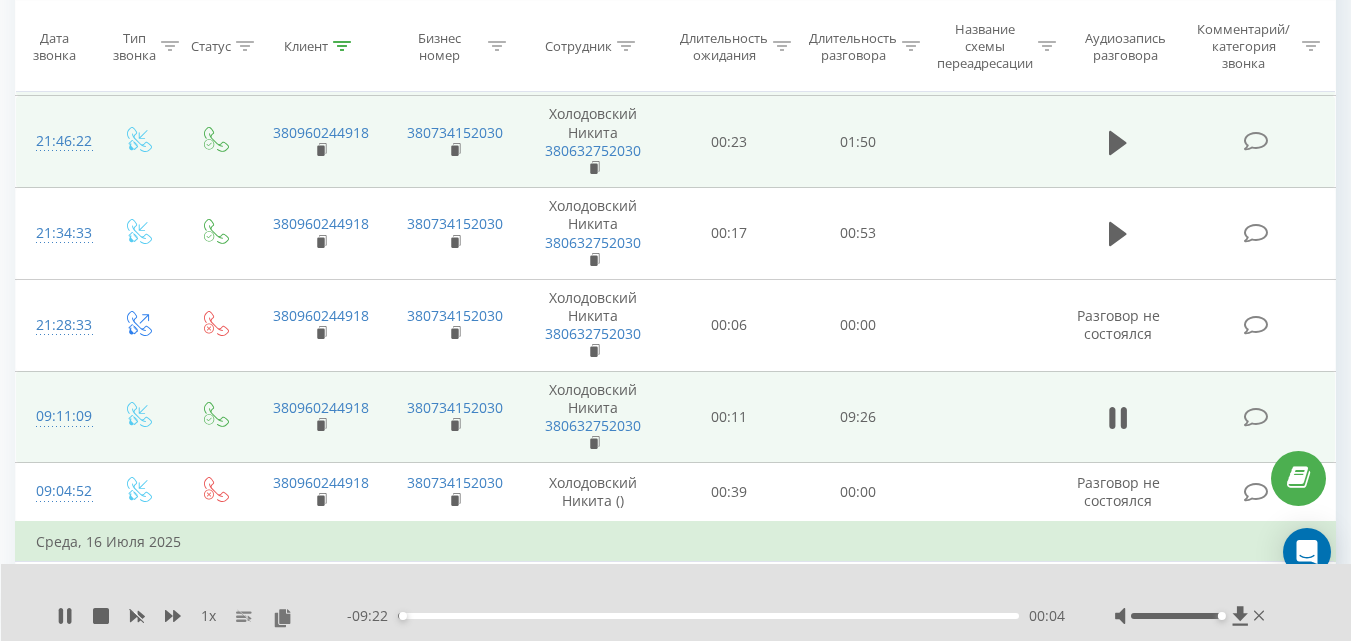 drag, startPoint x: 446, startPoint y: 621, endPoint x: 457, endPoint y: 620, distance: 11.045361 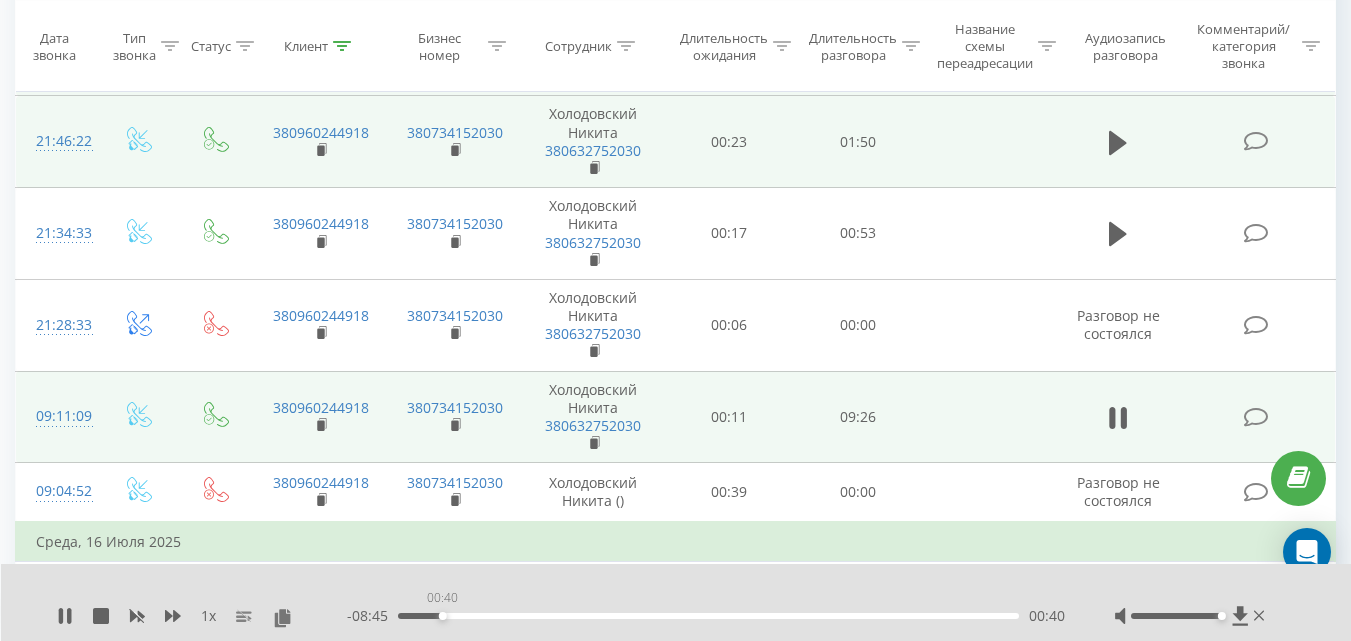 drag, startPoint x: 406, startPoint y: 618, endPoint x: 442, endPoint y: 618, distance: 36 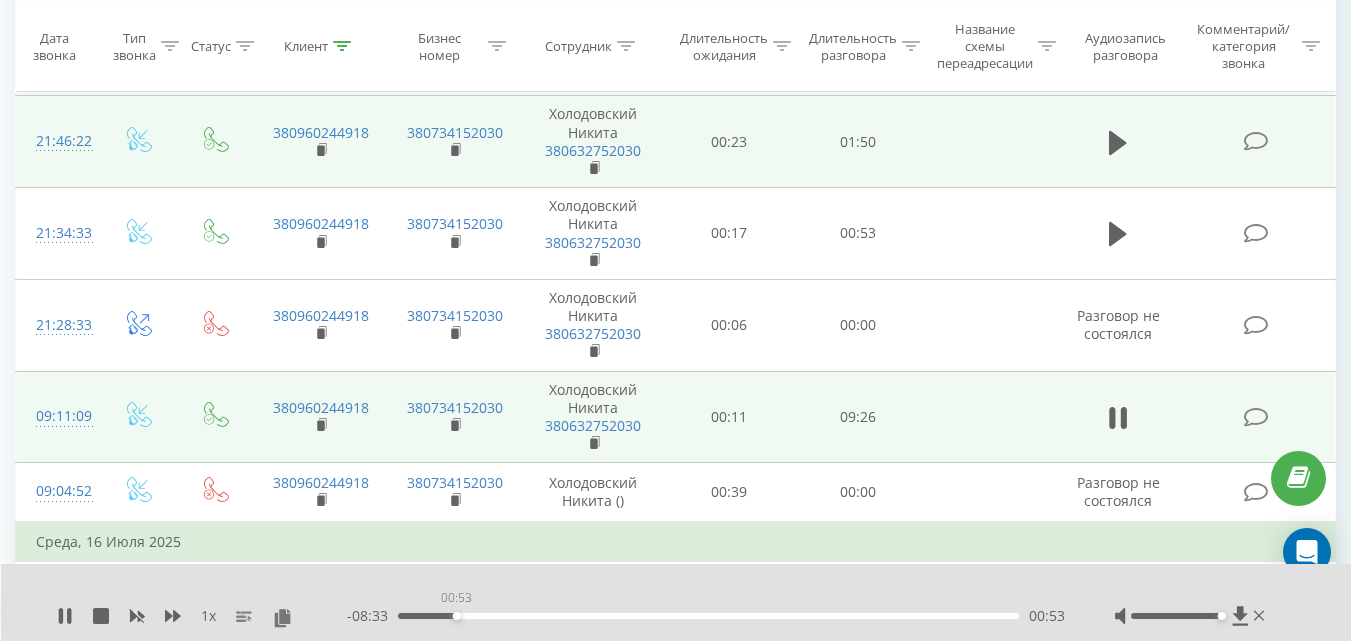 drag, startPoint x: 439, startPoint y: 615, endPoint x: 457, endPoint y: 613, distance: 18.110771 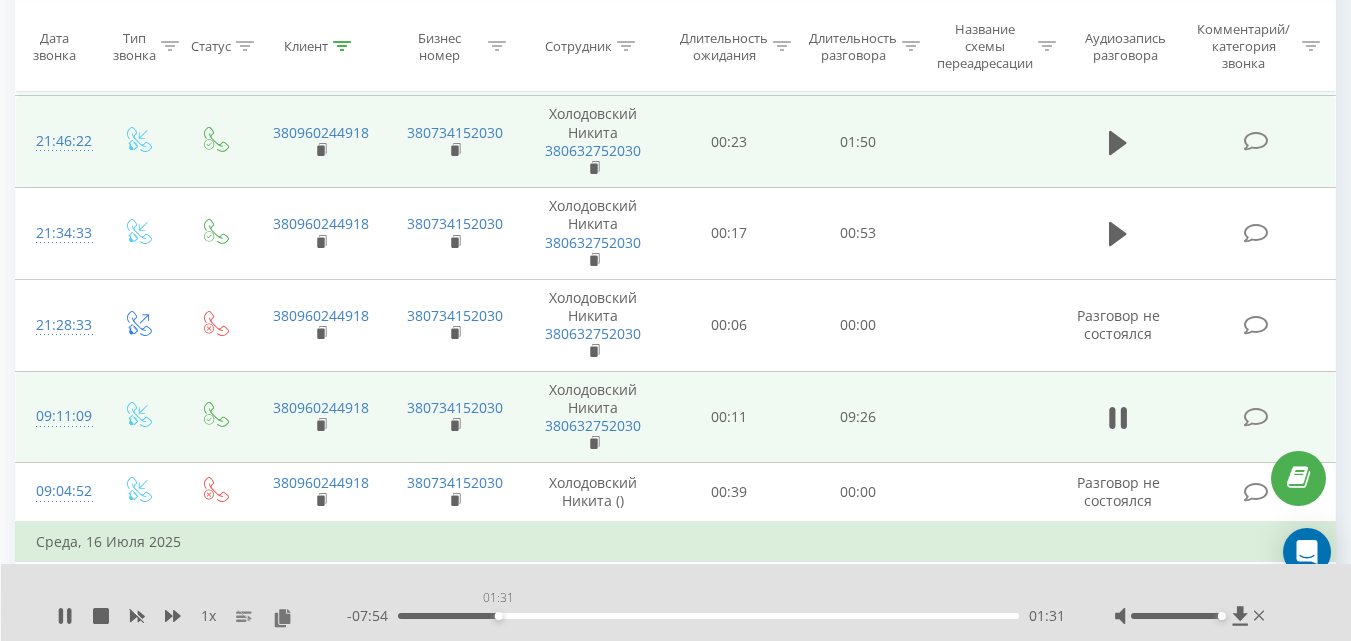 drag, startPoint x: 454, startPoint y: 613, endPoint x: 498, endPoint y: 607, distance: 44.407207 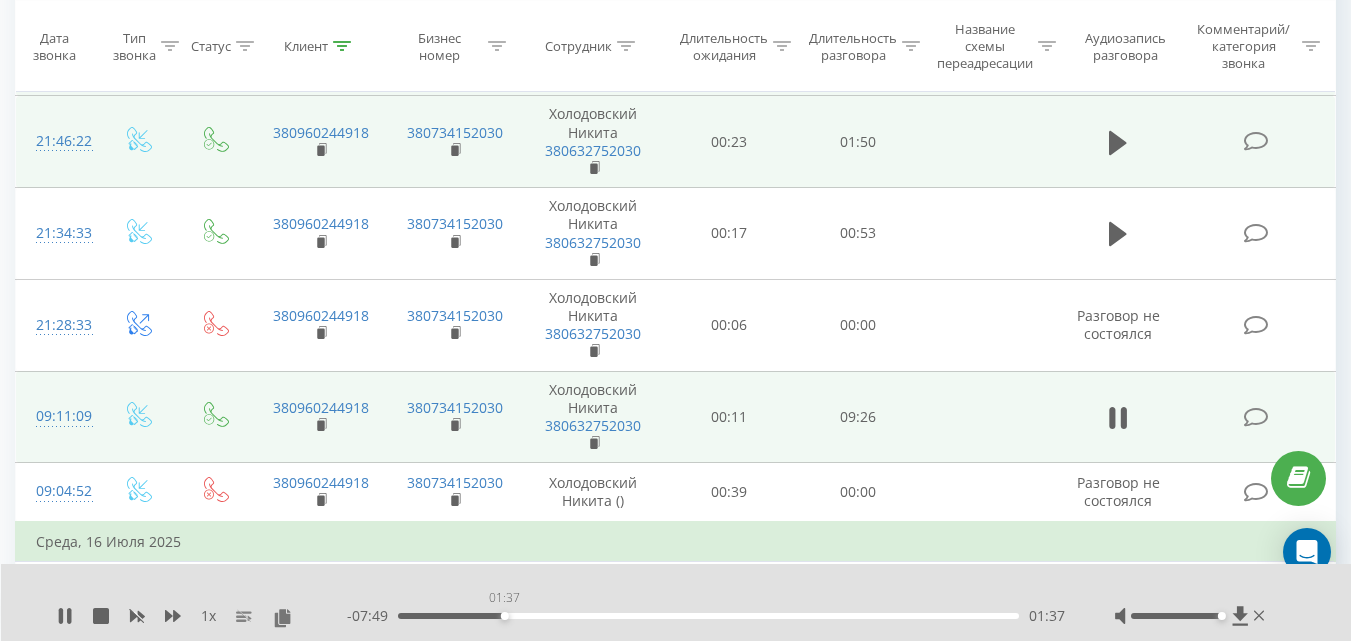 drag, startPoint x: 490, startPoint y: 614, endPoint x: 504, endPoint y: 613, distance: 14.035668 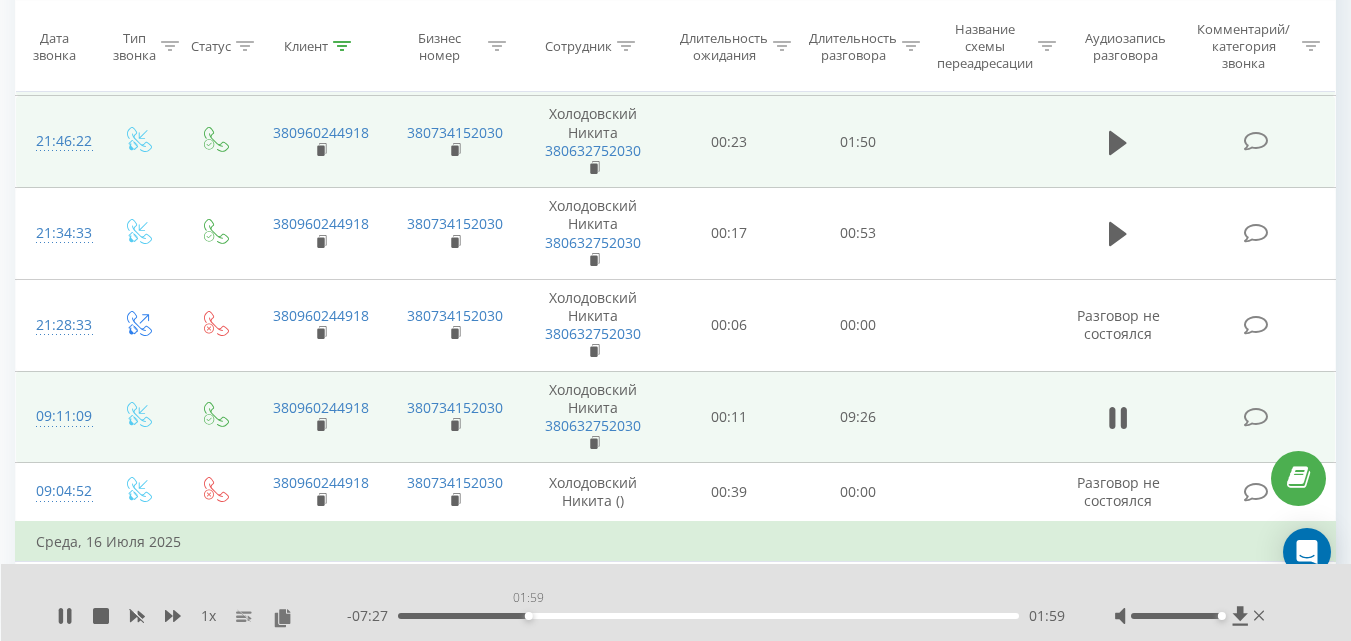 drag, startPoint x: 502, startPoint y: 618, endPoint x: 528, endPoint y: 618, distance: 26 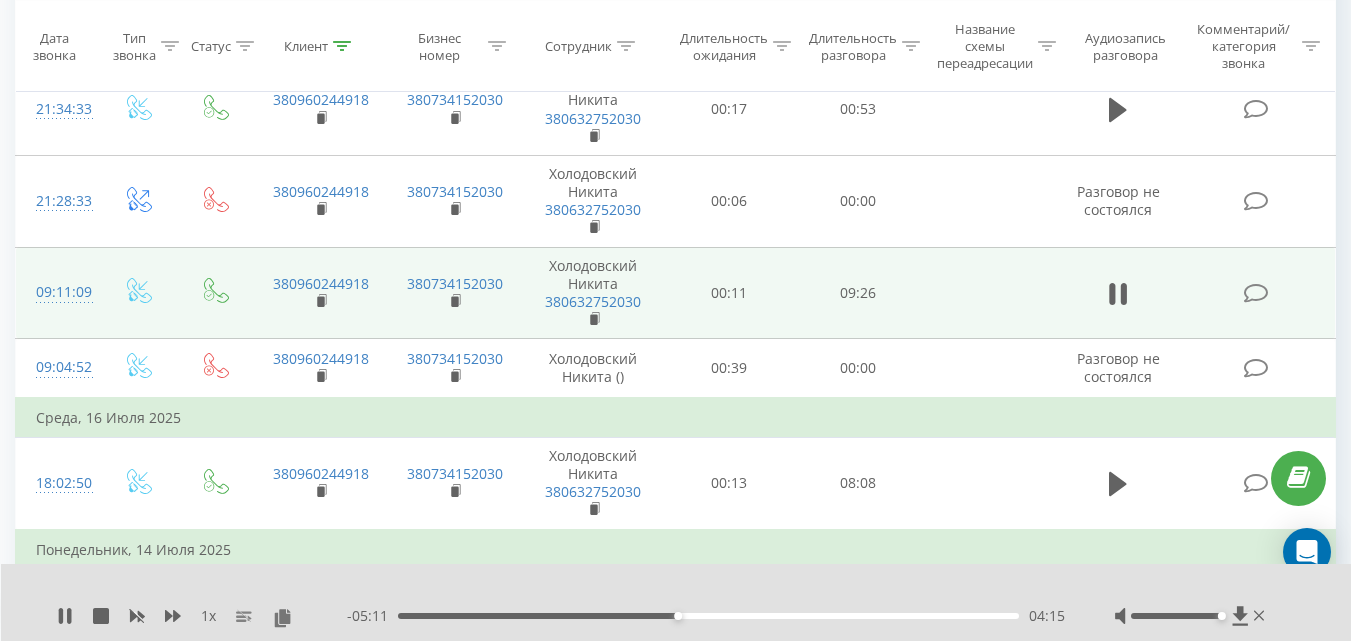 scroll, scrollTop: 993, scrollLeft: 0, axis: vertical 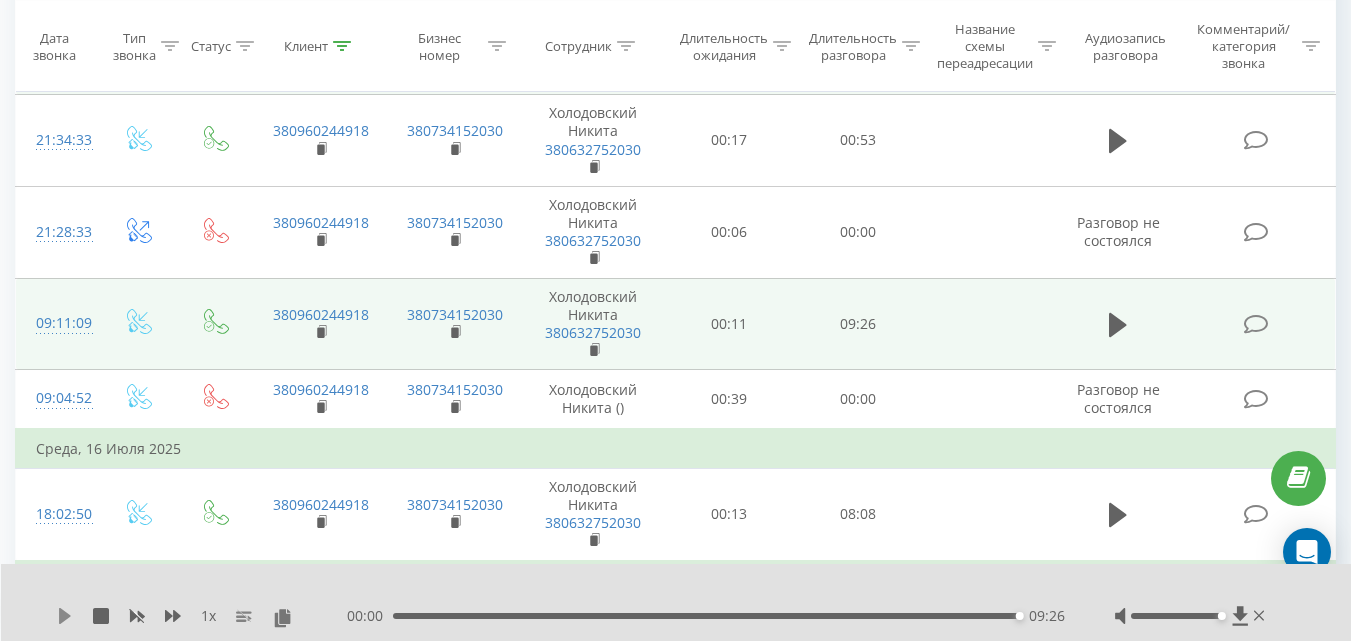 click 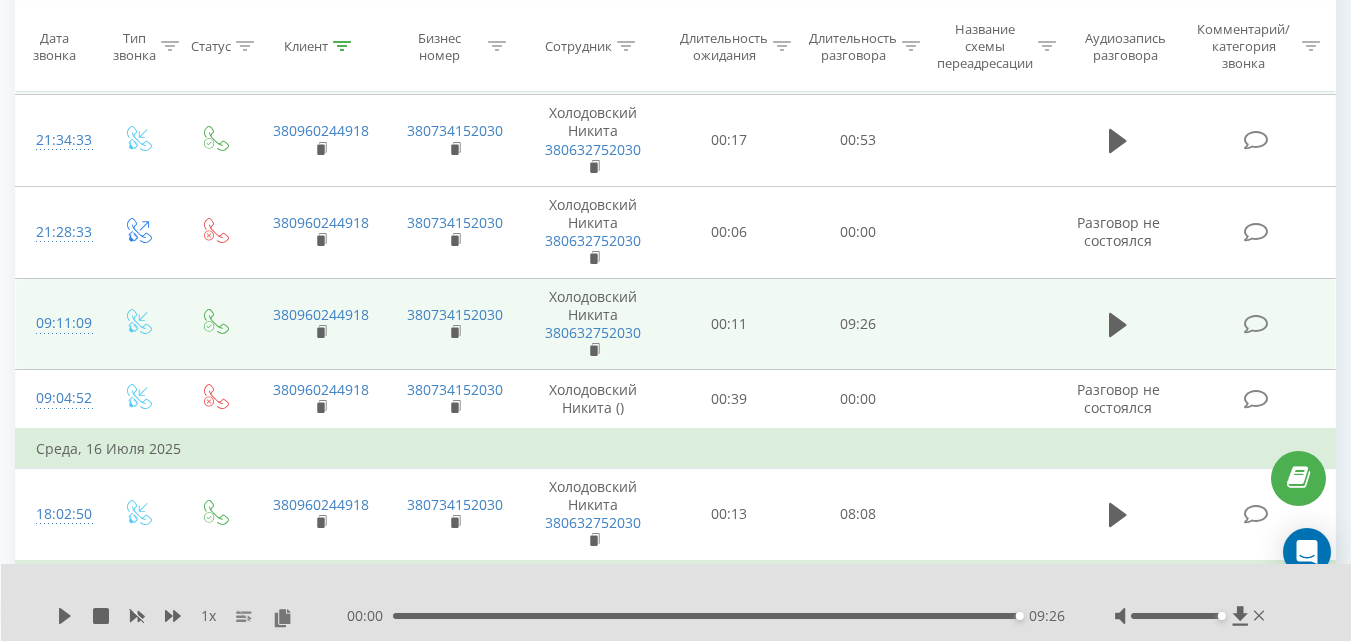 click 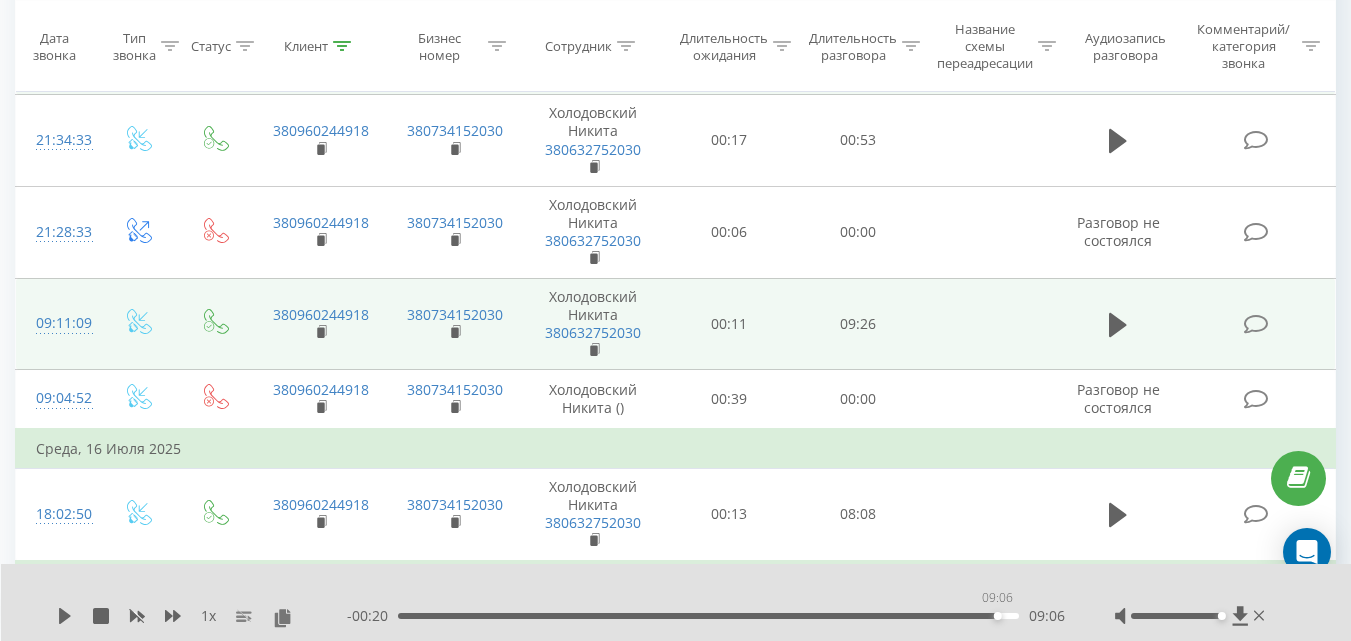 drag, startPoint x: 1006, startPoint y: 617, endPoint x: 996, endPoint y: 618, distance: 10.049875 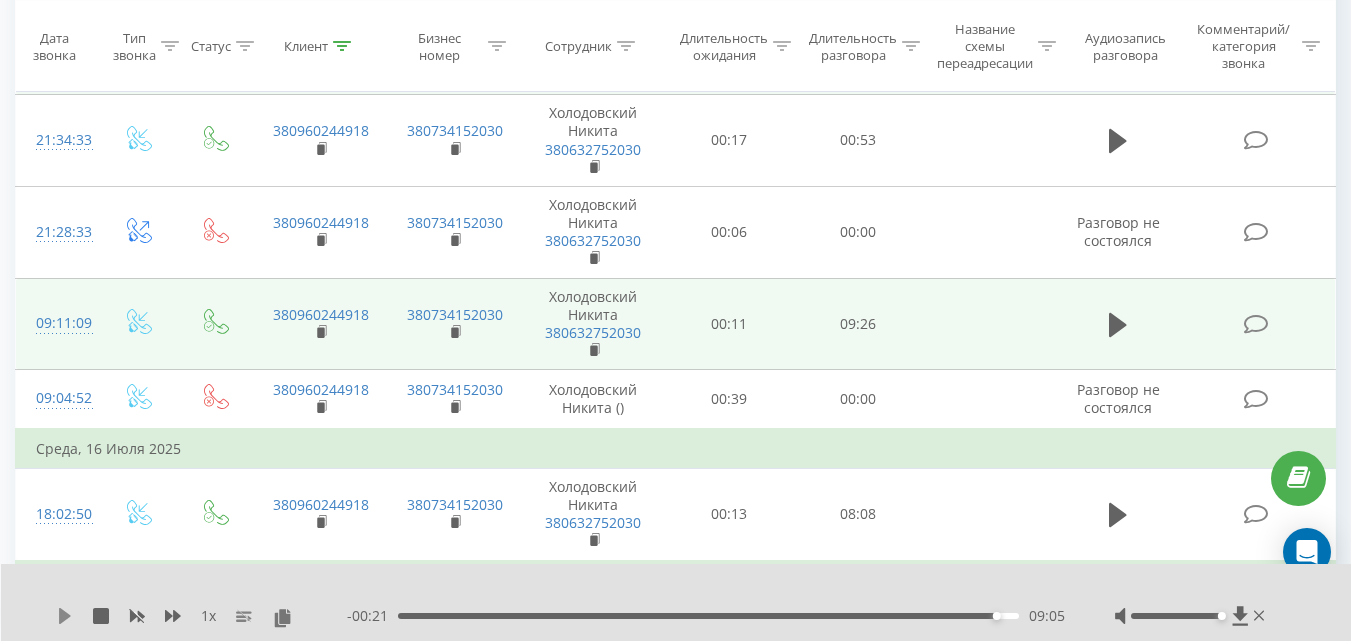click 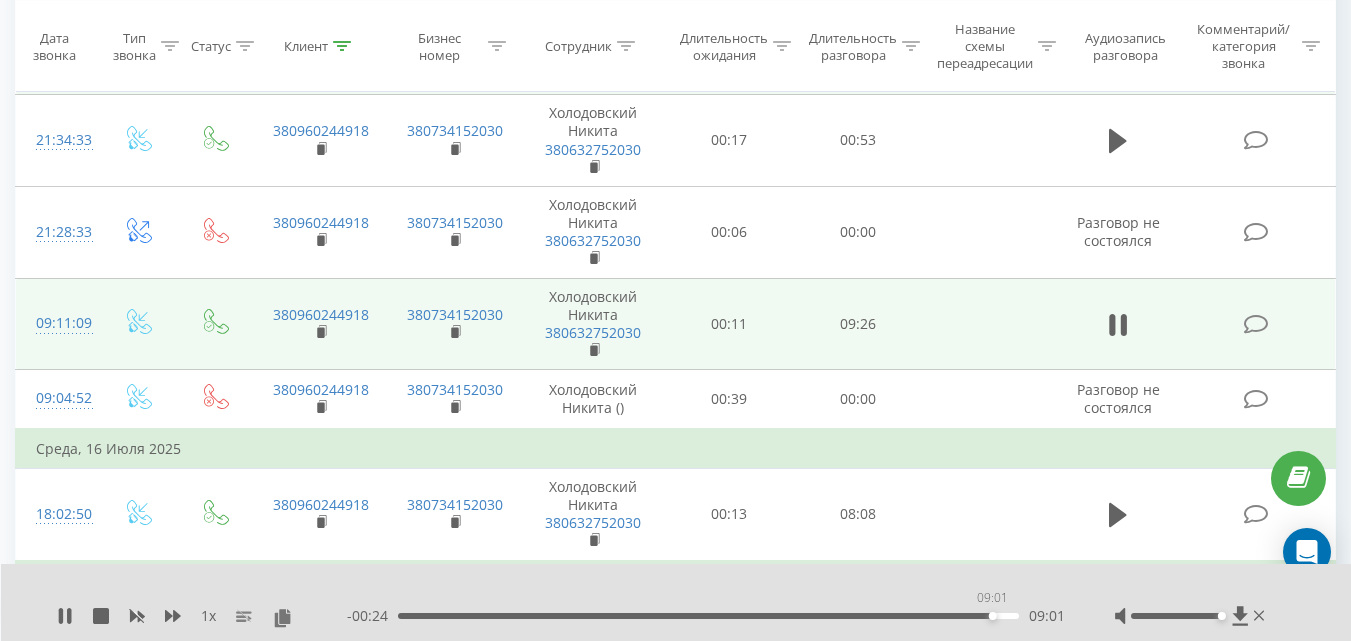 click on "09:01" at bounding box center [708, 616] 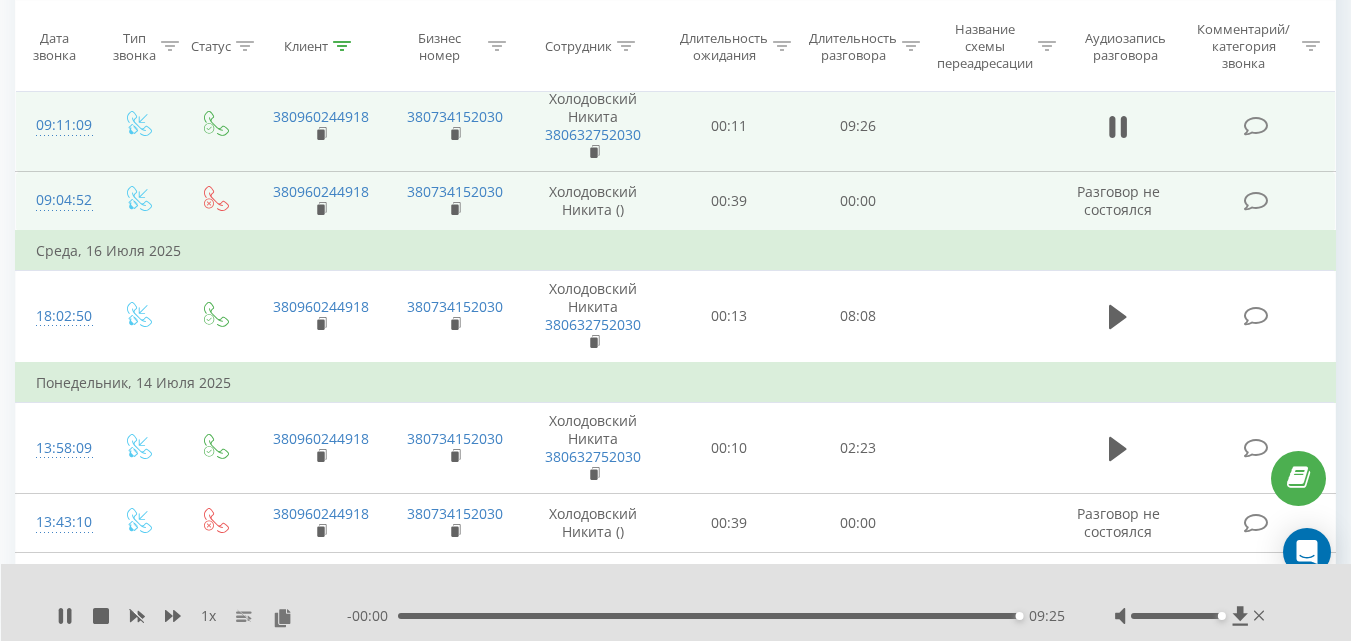 scroll, scrollTop: 1193, scrollLeft: 0, axis: vertical 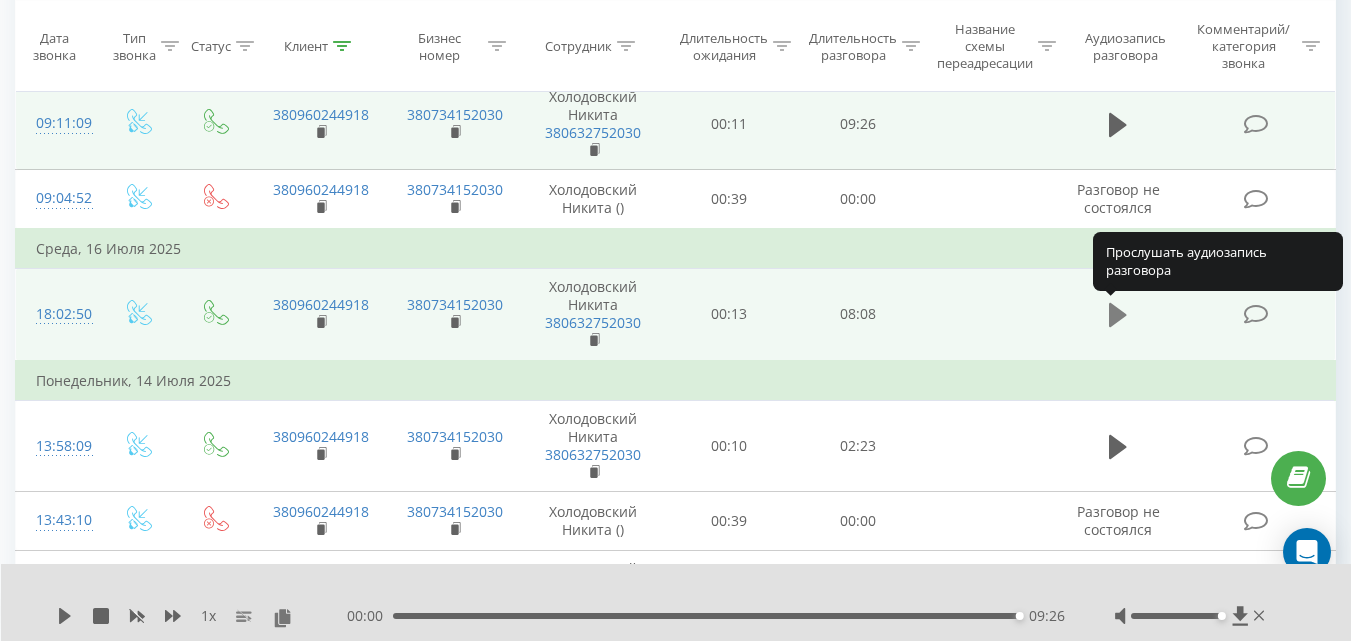 click 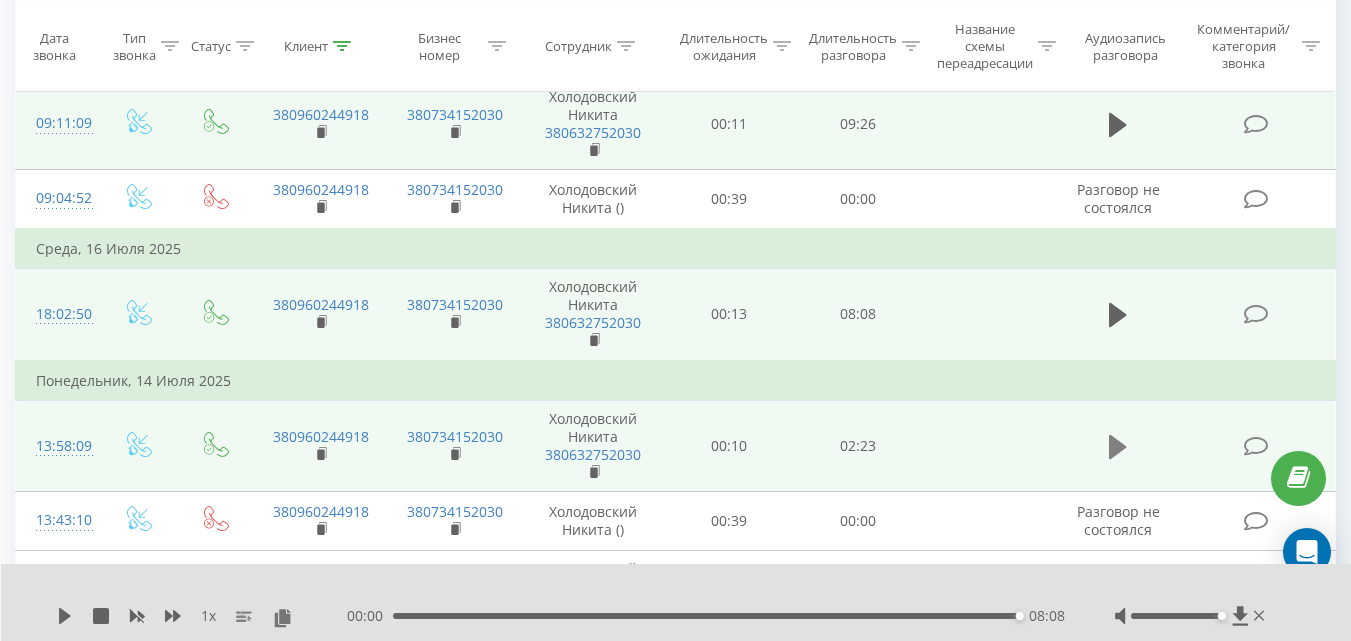 click 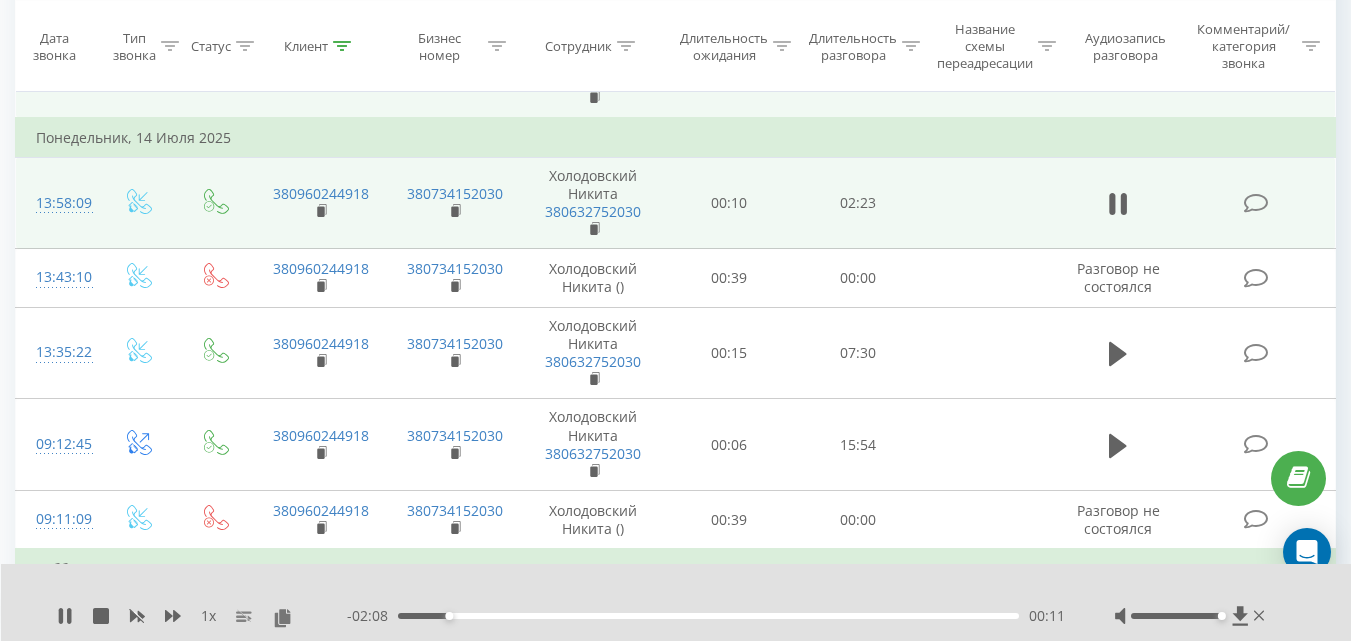 scroll, scrollTop: 1393, scrollLeft: 0, axis: vertical 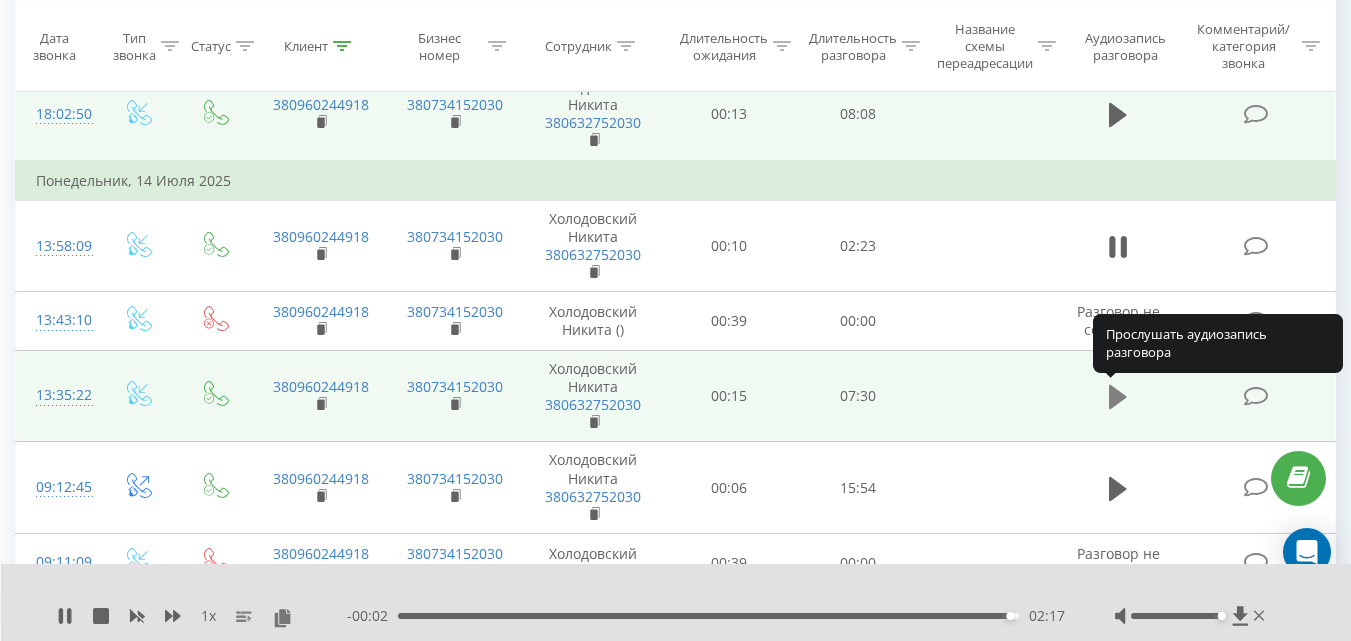 click 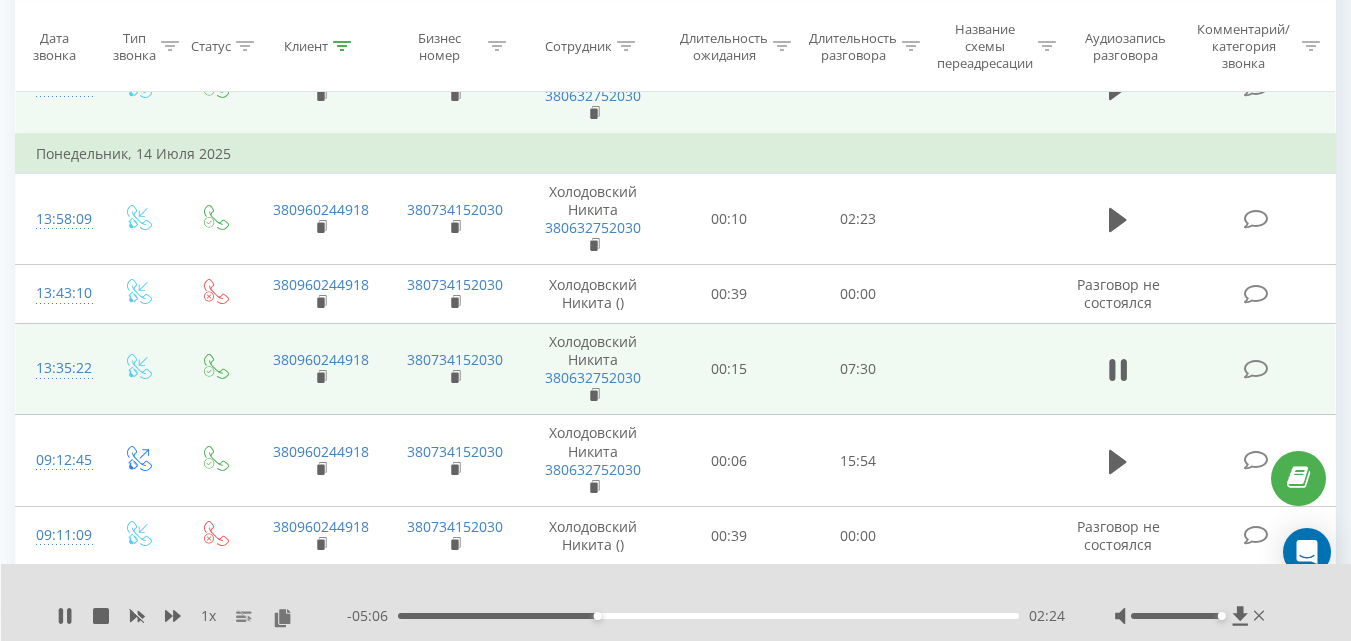 scroll, scrollTop: 1500, scrollLeft: 0, axis: vertical 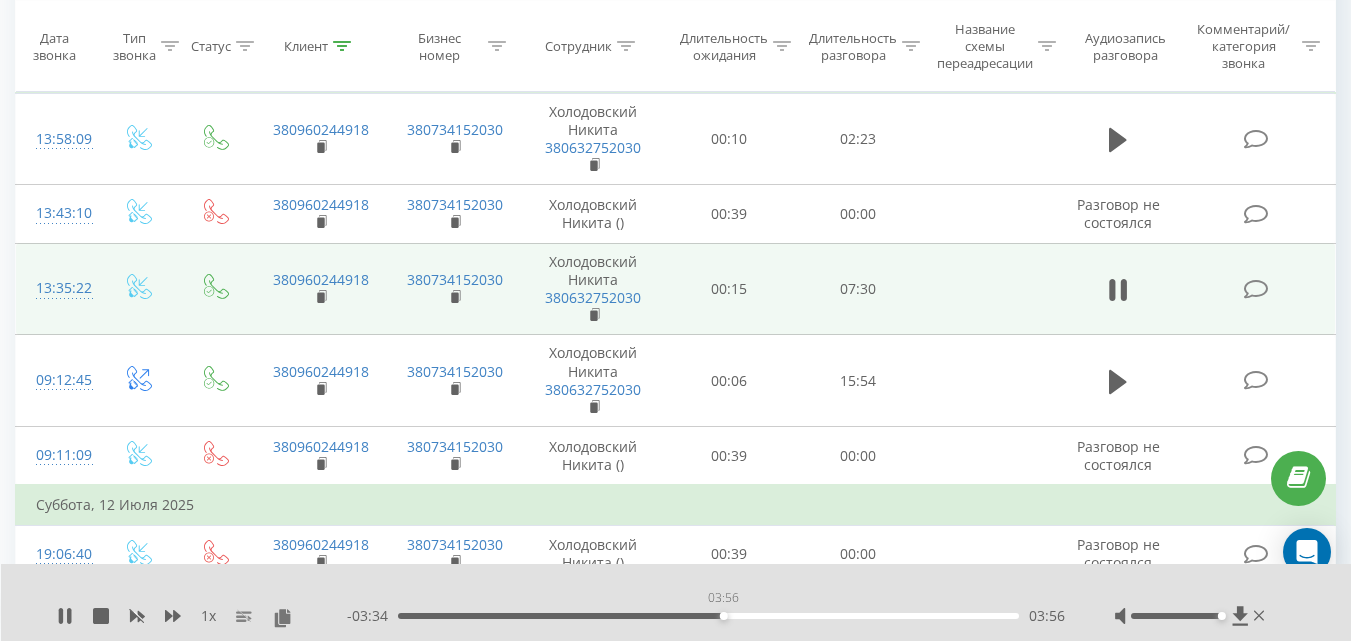 drag, startPoint x: 692, startPoint y: 616, endPoint x: 738, endPoint y: 614, distance: 46.043457 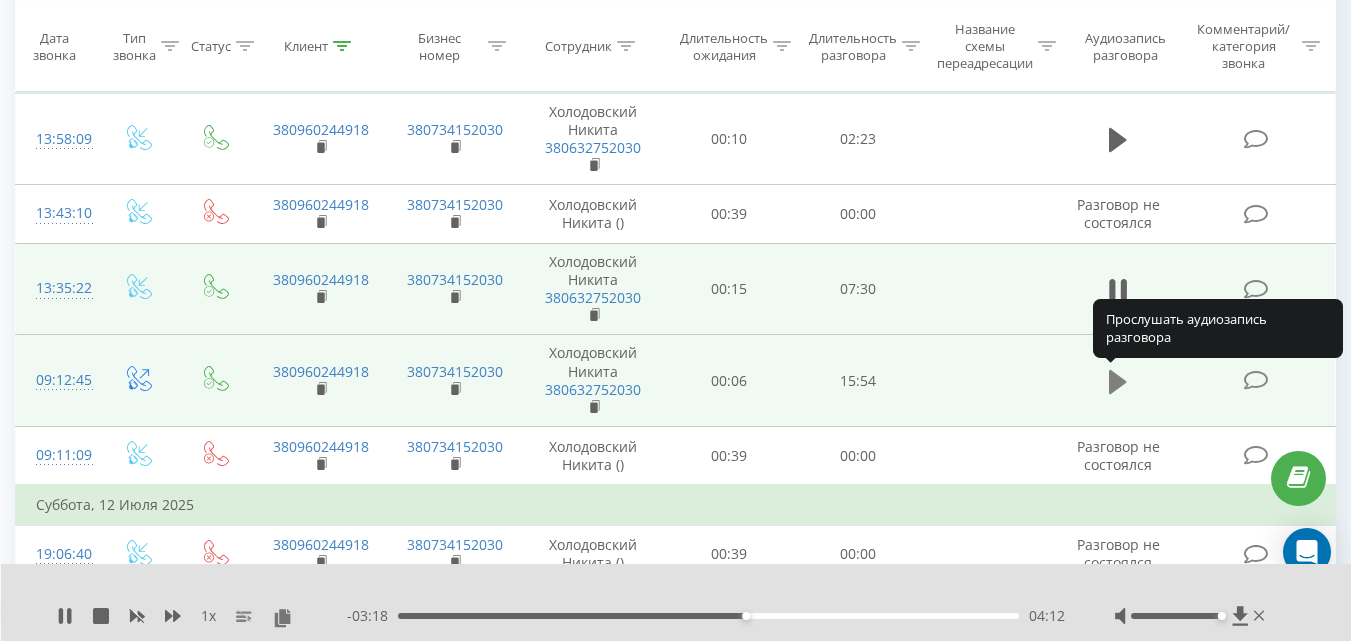 click 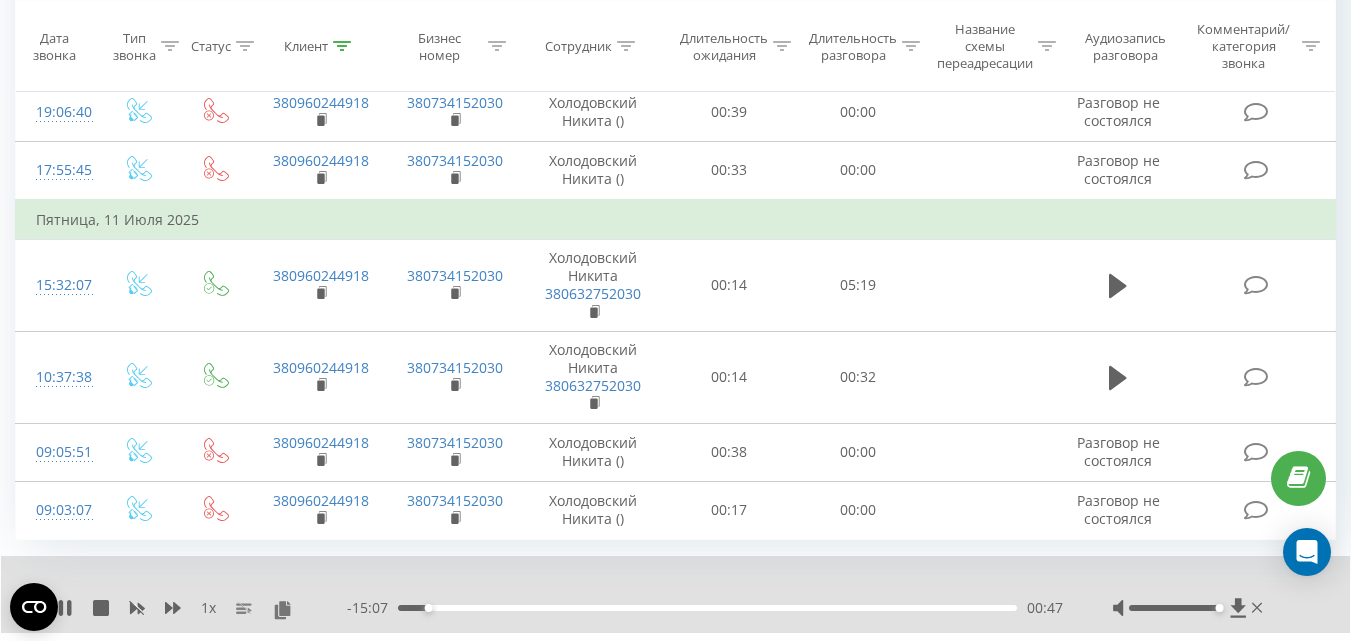scroll, scrollTop: 1993, scrollLeft: 0, axis: vertical 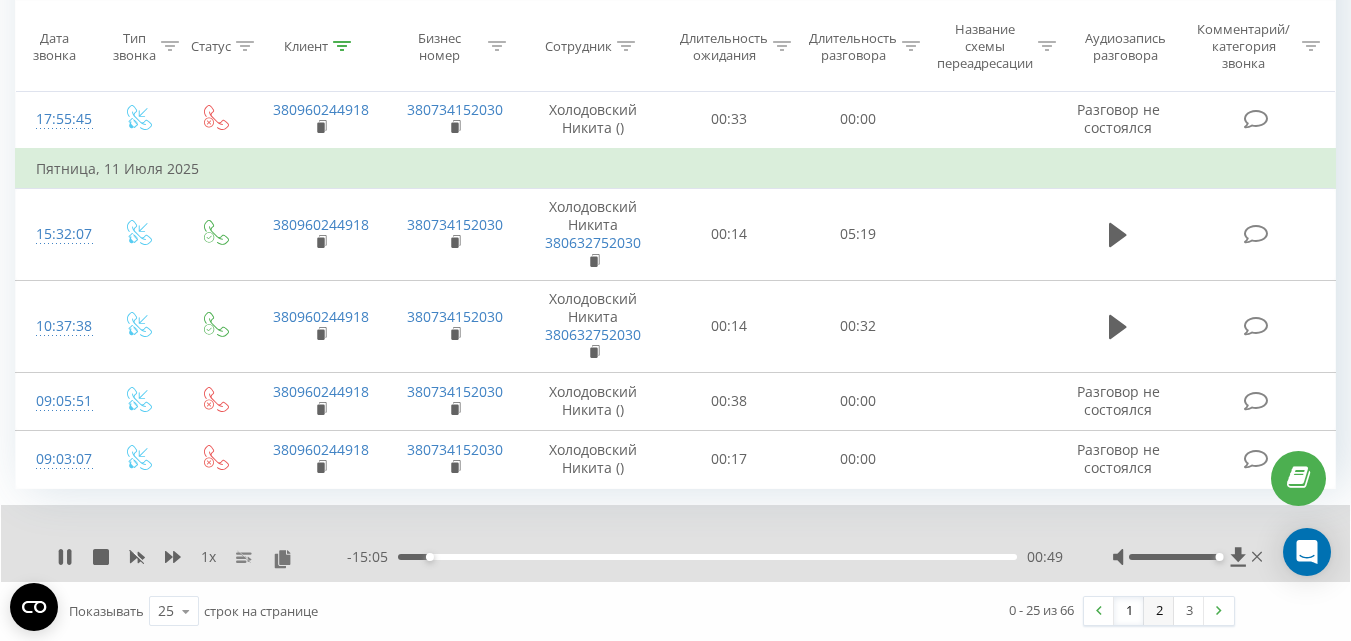 click on "2" at bounding box center [1159, 611] 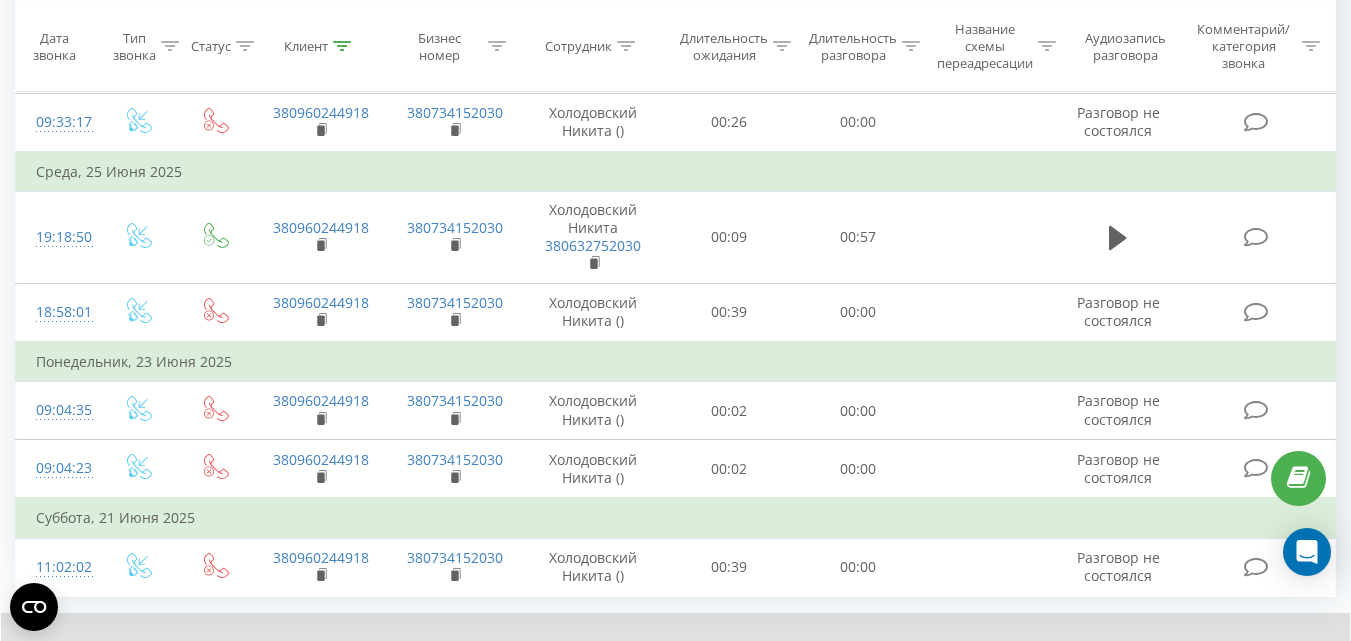 scroll, scrollTop: 2040, scrollLeft: 0, axis: vertical 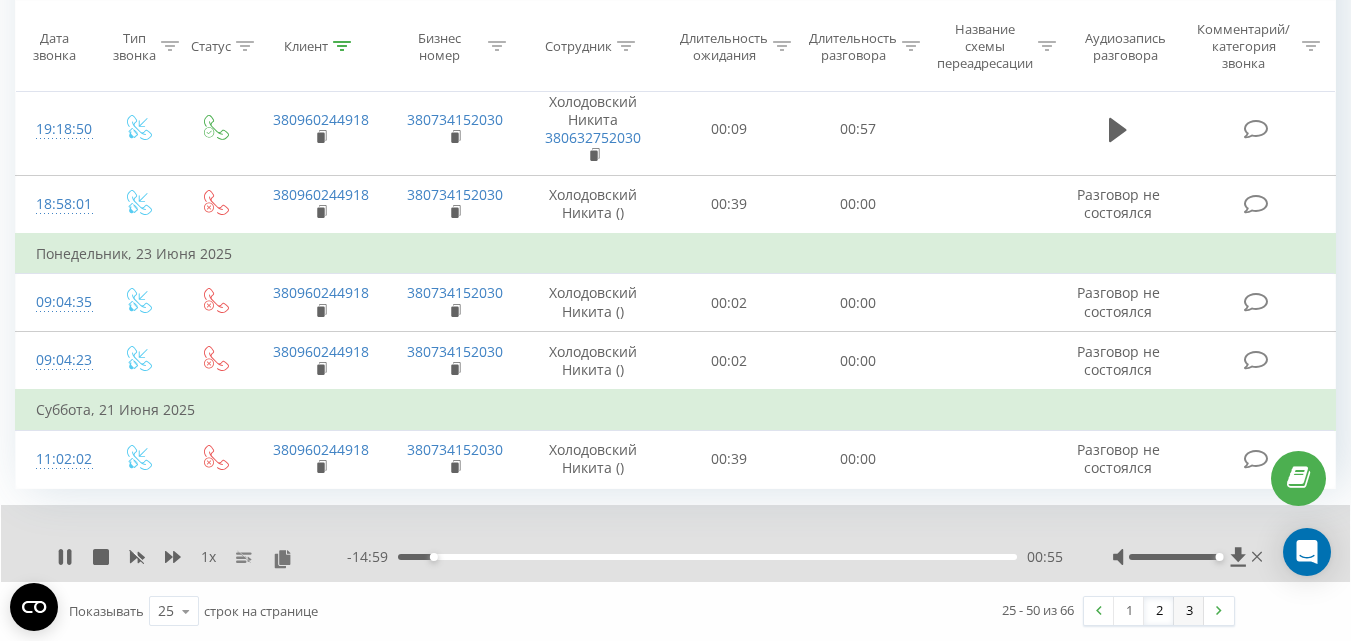 click on "3" at bounding box center [1189, 611] 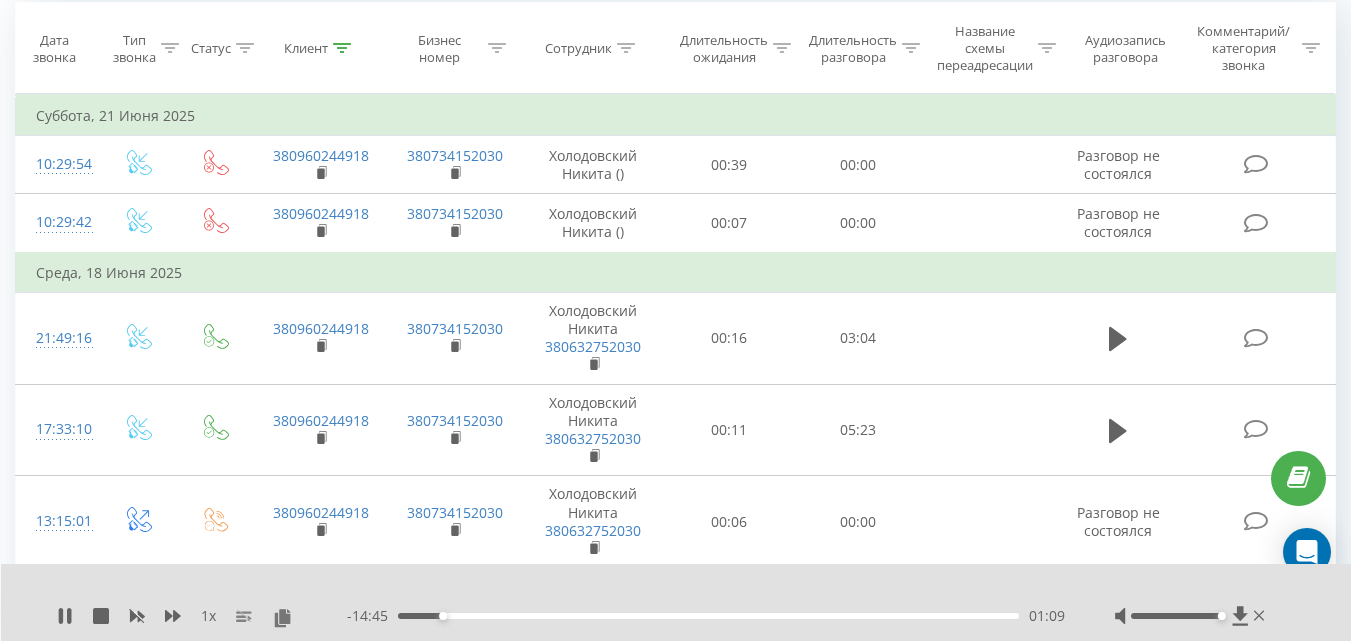 scroll, scrollTop: 0, scrollLeft: 0, axis: both 